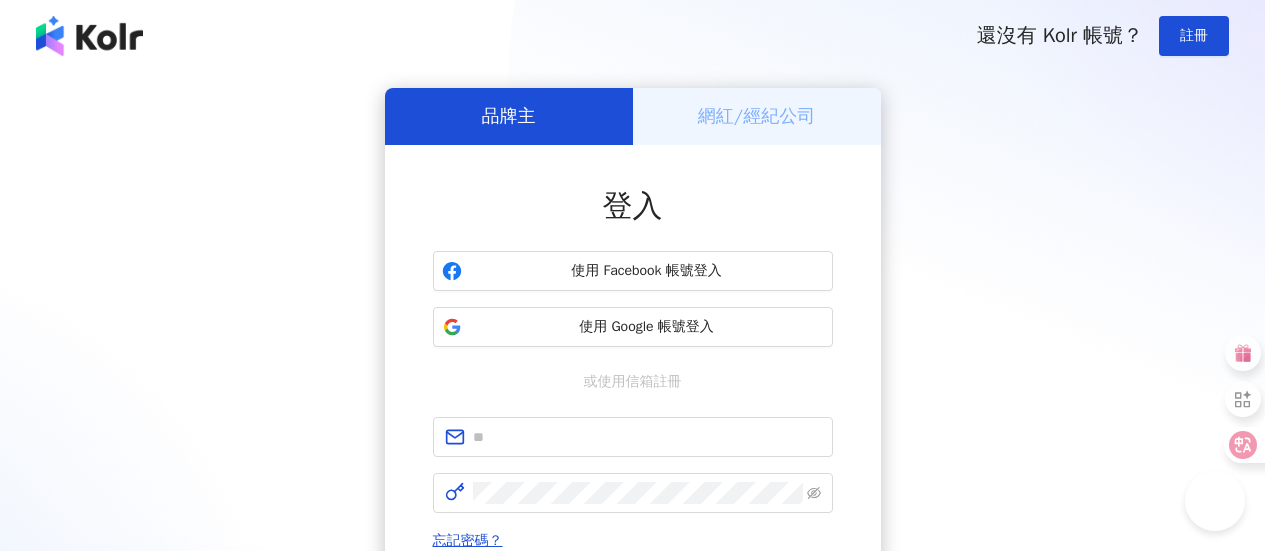 scroll, scrollTop: 0, scrollLeft: 0, axis: both 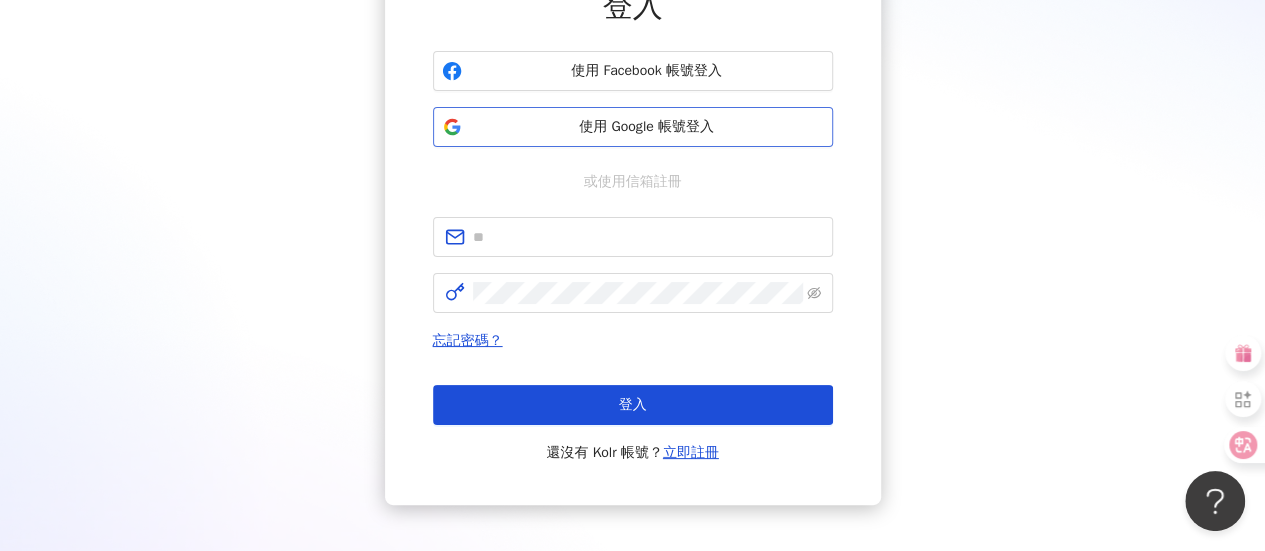 click on "使用 Google 帳號登入" at bounding box center (647, 127) 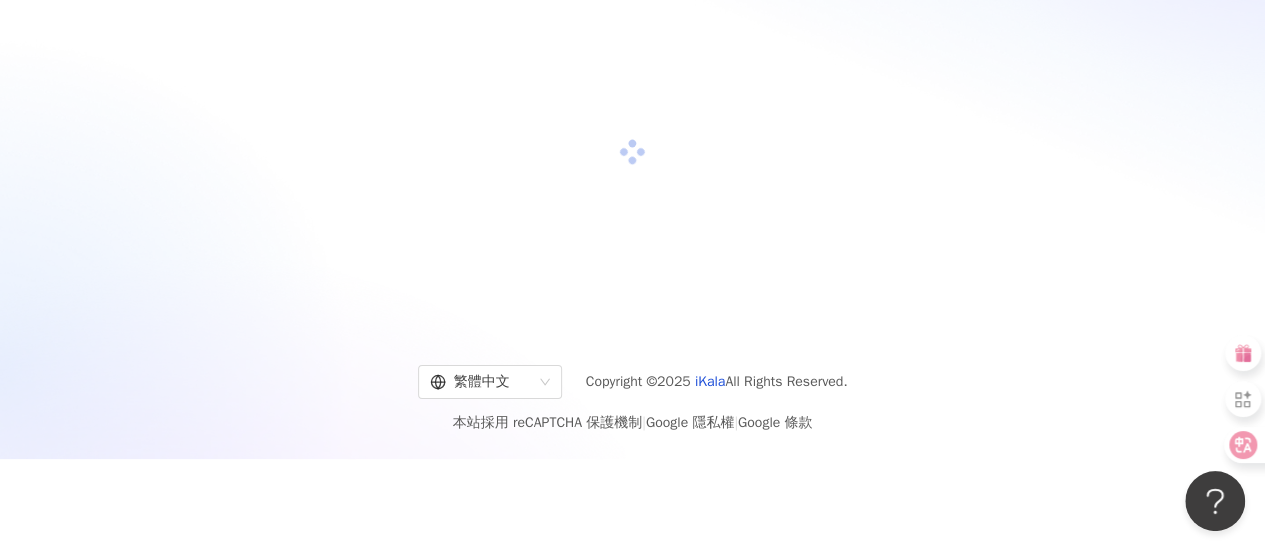 scroll, scrollTop: 92, scrollLeft: 0, axis: vertical 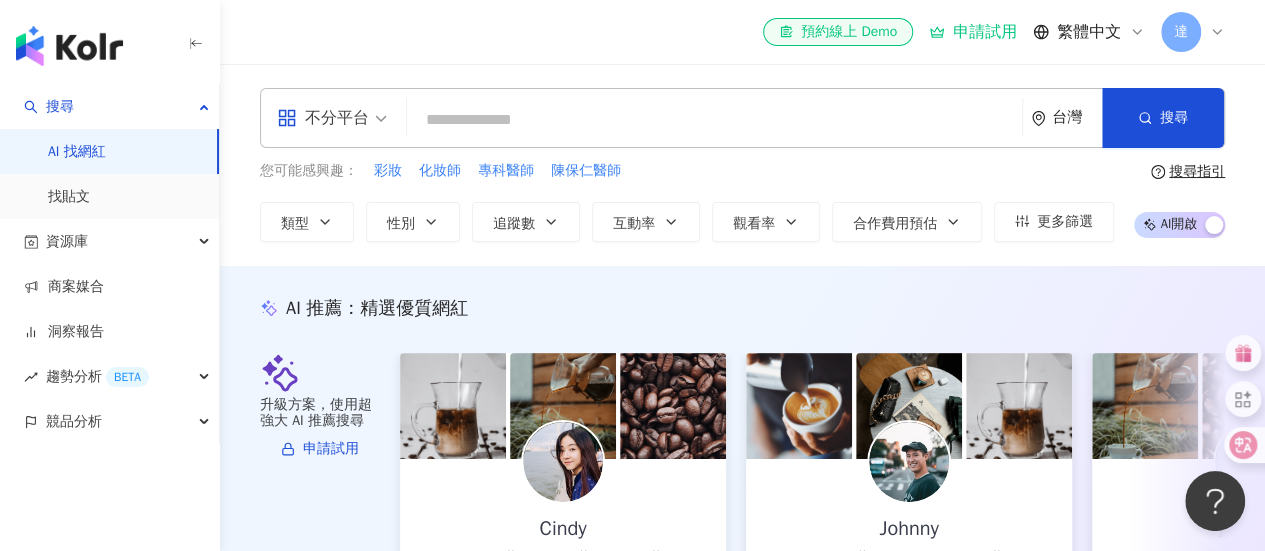 click at bounding box center (714, 120) 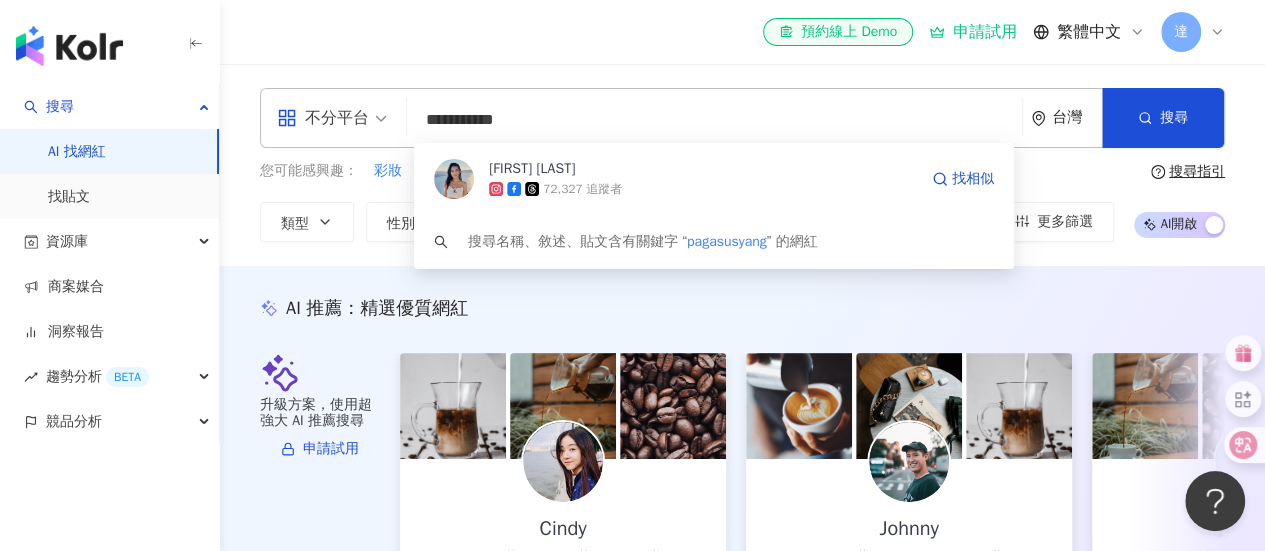 click on "楊小咪 Pag Yang" at bounding box center [703, 169] 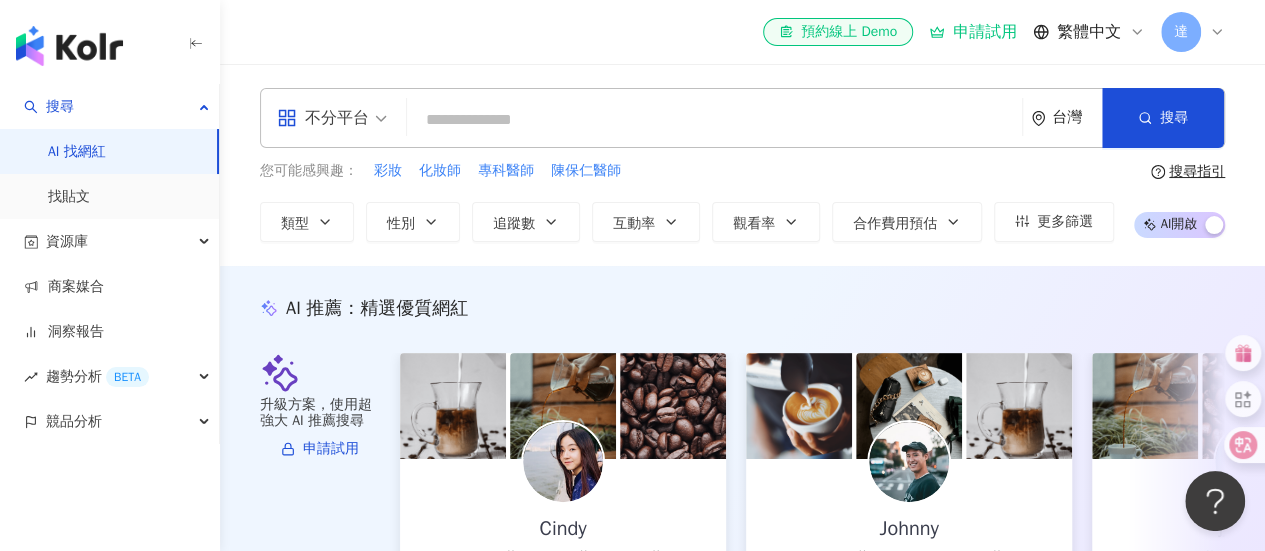 click at bounding box center (714, 120) 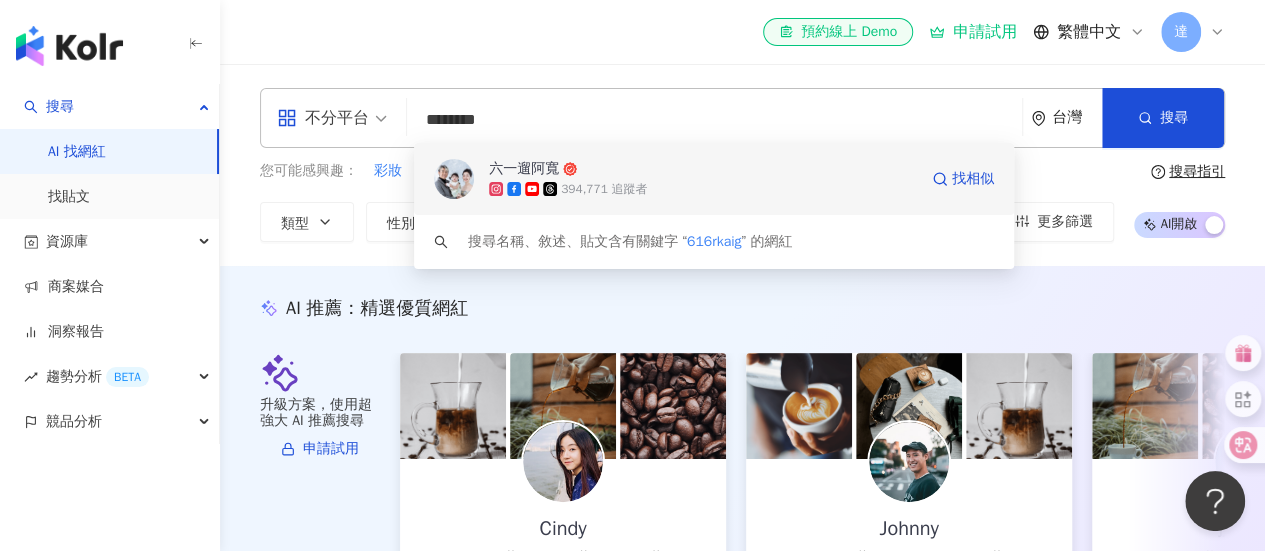 click on "394,771   追蹤者" at bounding box center (604, 189) 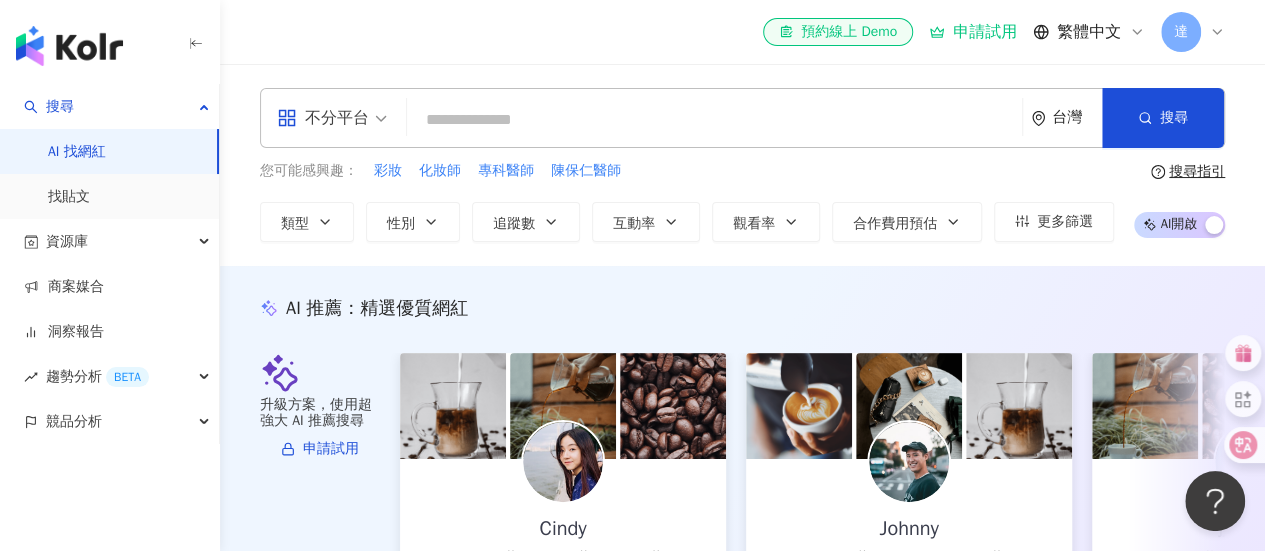 click at bounding box center (714, 120) 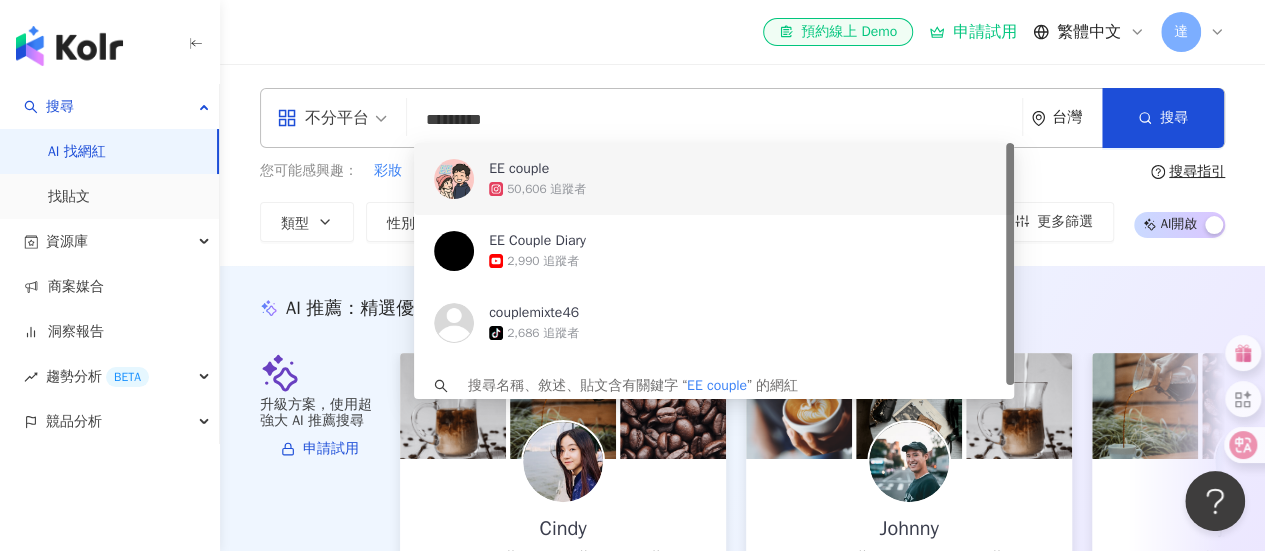 click on "50,606   追蹤者" at bounding box center [741, 189] 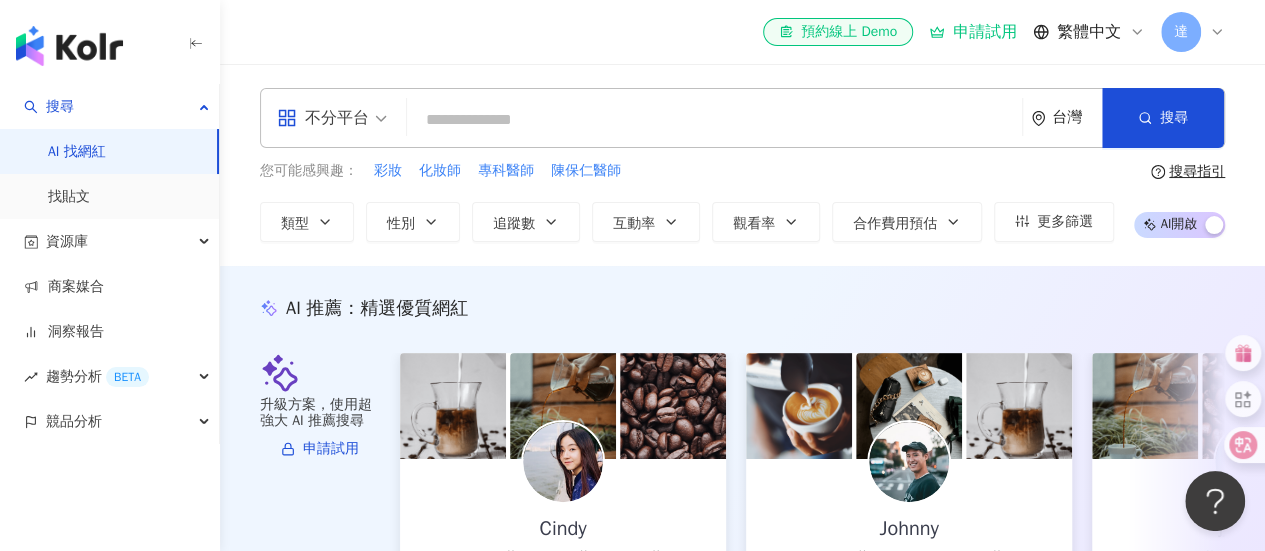 click at bounding box center [714, 120] 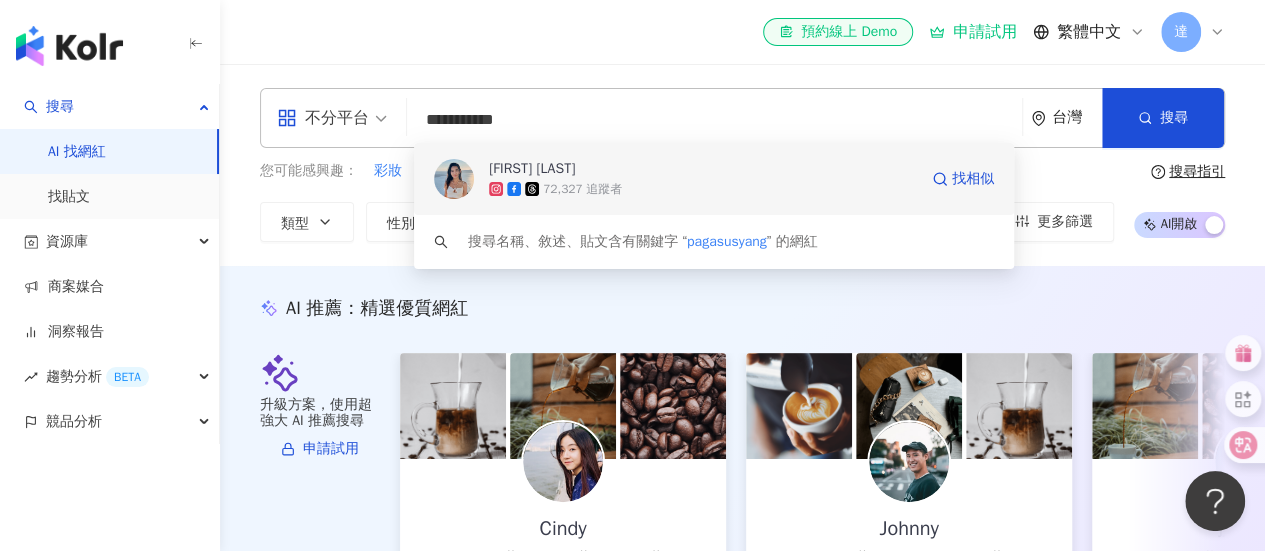 click on "72,327   追蹤者" at bounding box center [703, 189] 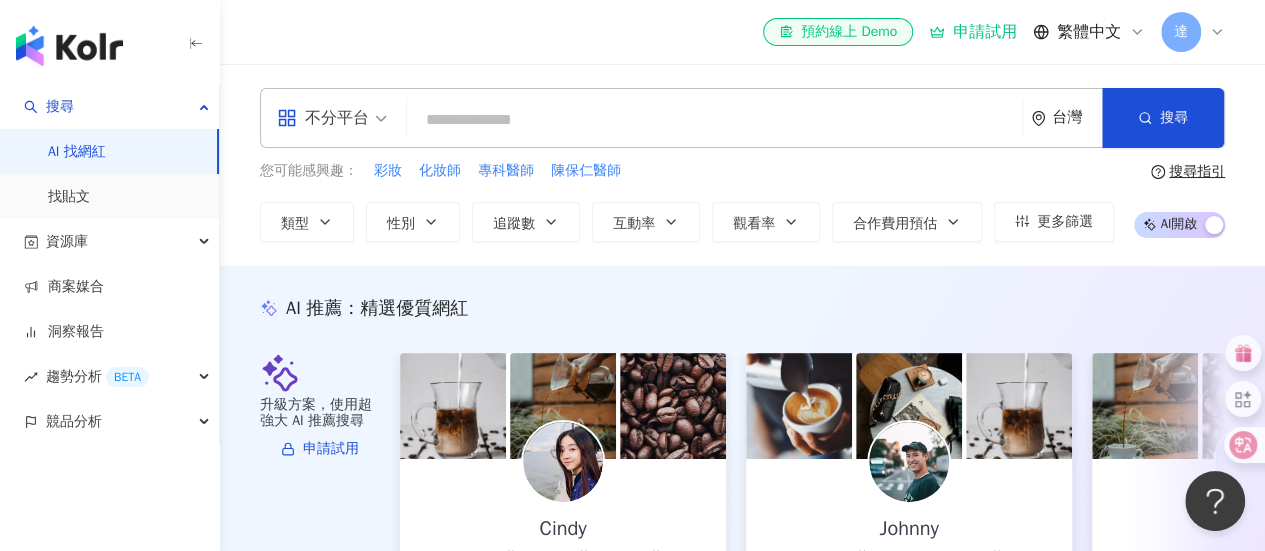 paste on "*****" 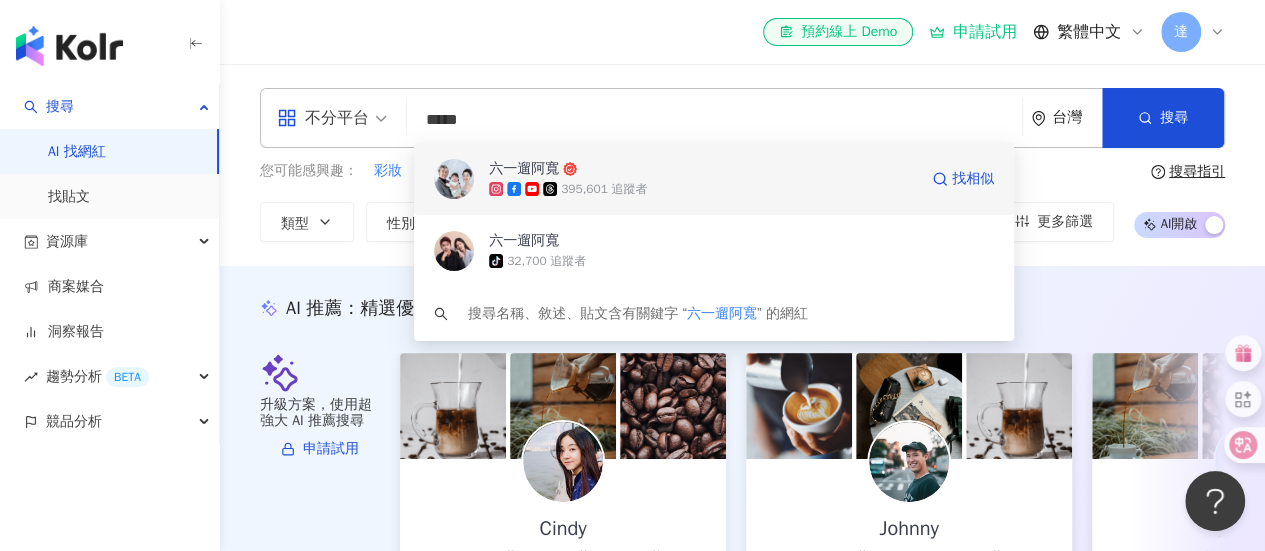 click on "六一遛阿寬" at bounding box center (703, 169) 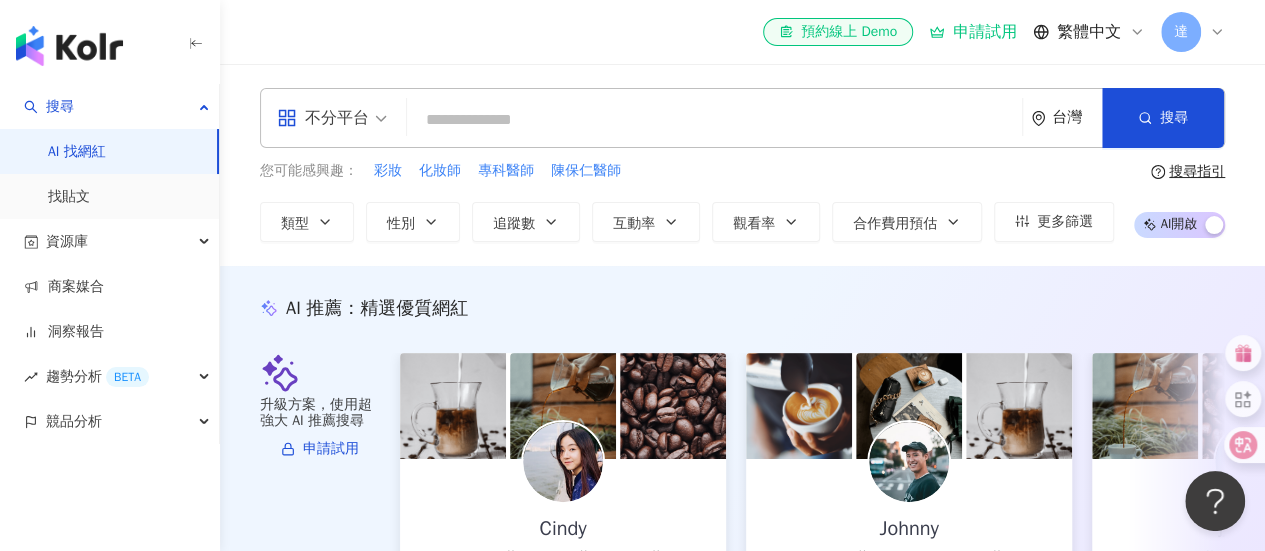 click at bounding box center [714, 120] 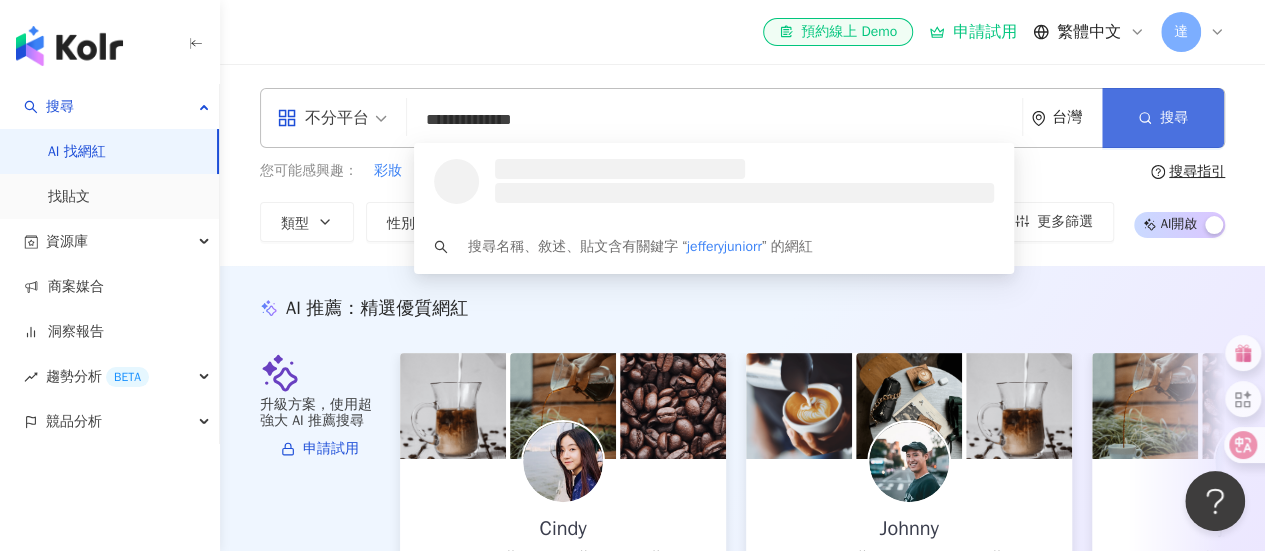type on "**********" 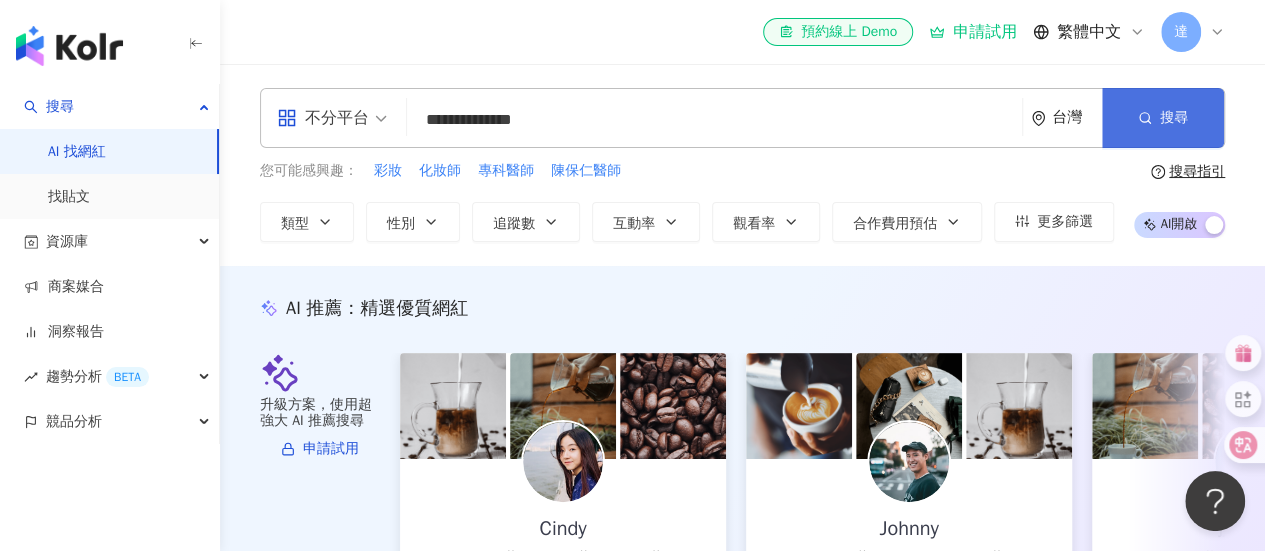 click on "搜尋" at bounding box center [1163, 118] 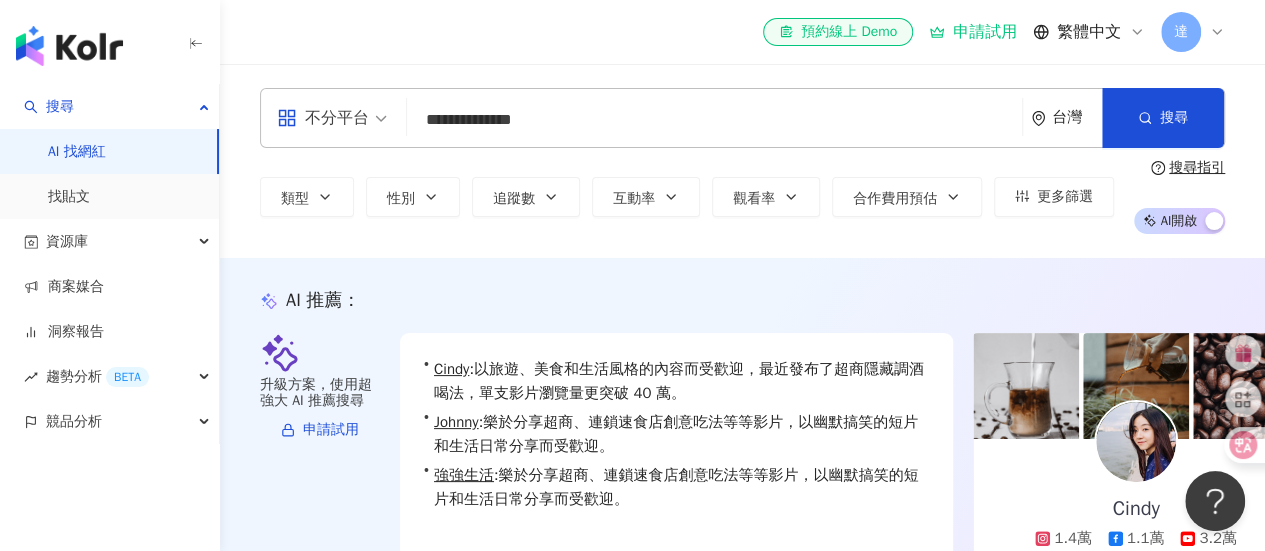 click on "**********" at bounding box center (714, 120) 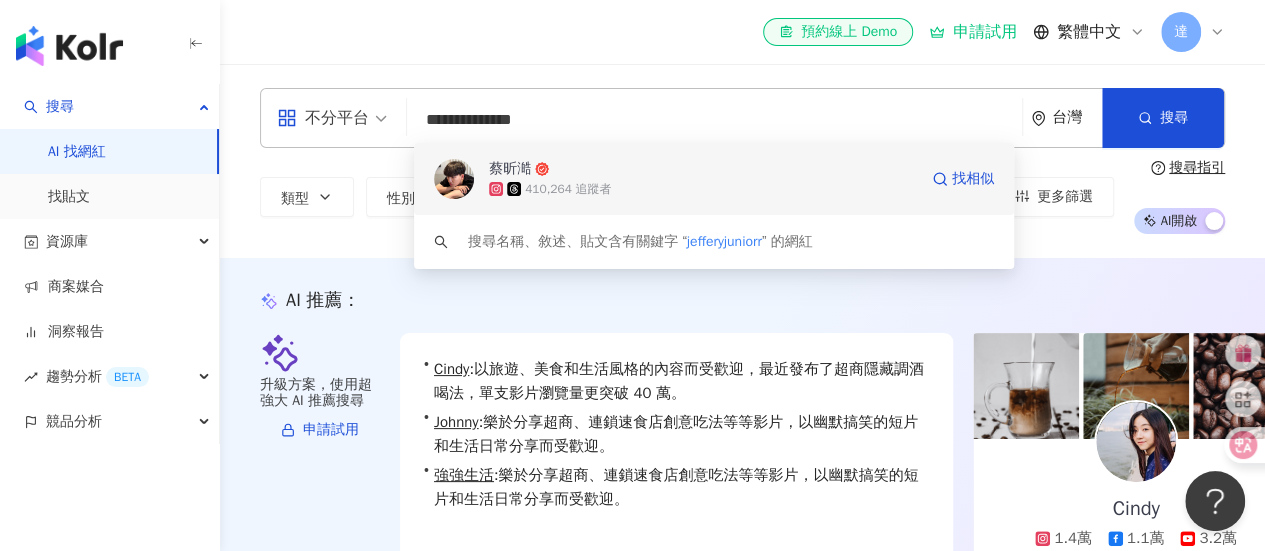 click on "410,264   追蹤者" at bounding box center [703, 189] 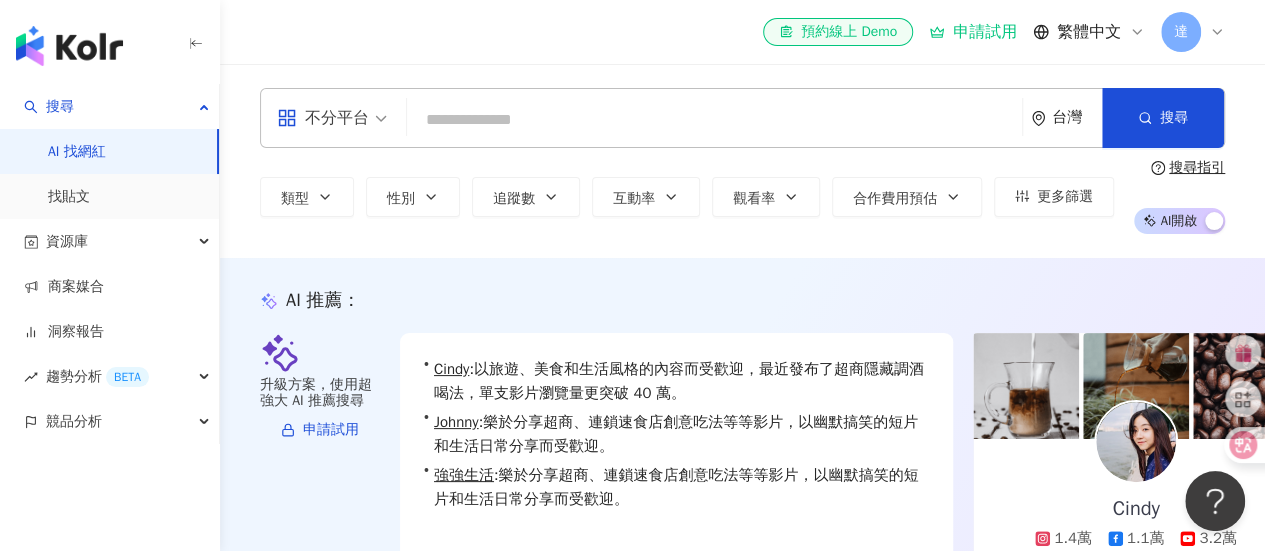 click on "類型 性別 追蹤數 互動率 觀看率 合作費用預估  更多篩選 搜尋指引 AI  開啟 AI  關閉" at bounding box center [742, 197] 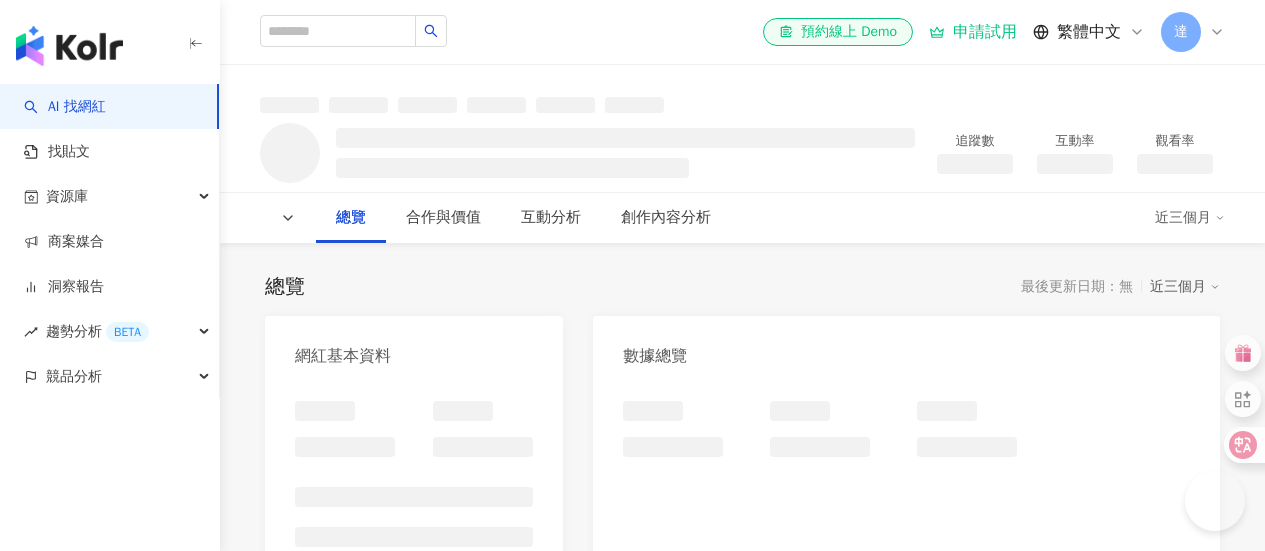 scroll, scrollTop: 0, scrollLeft: 0, axis: both 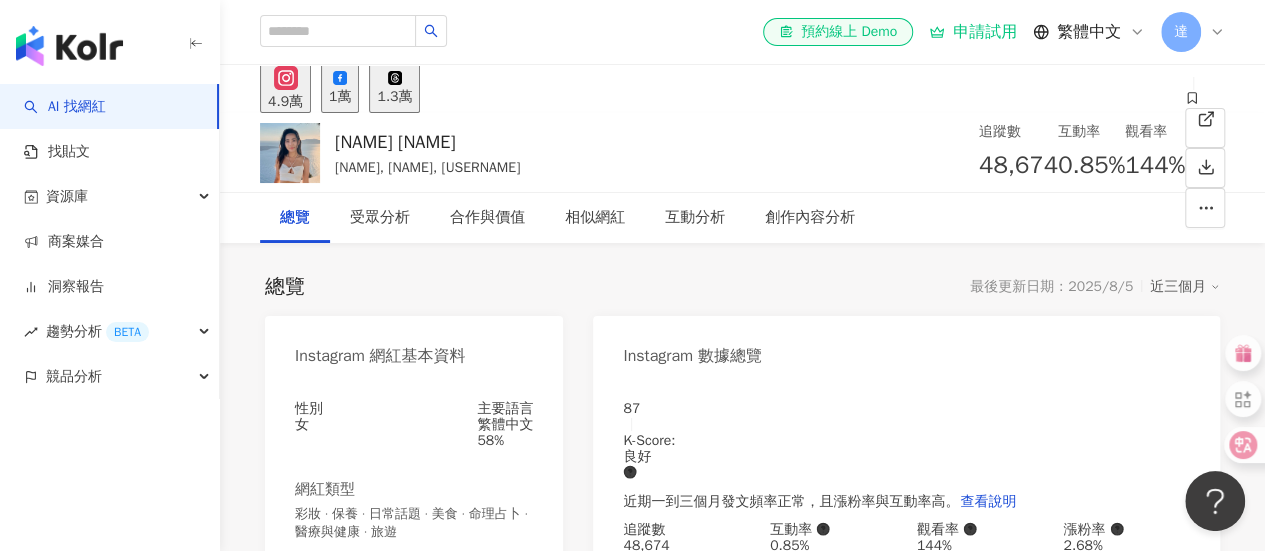 click on "追蹤數 48,674" at bounding box center (1018, 153) 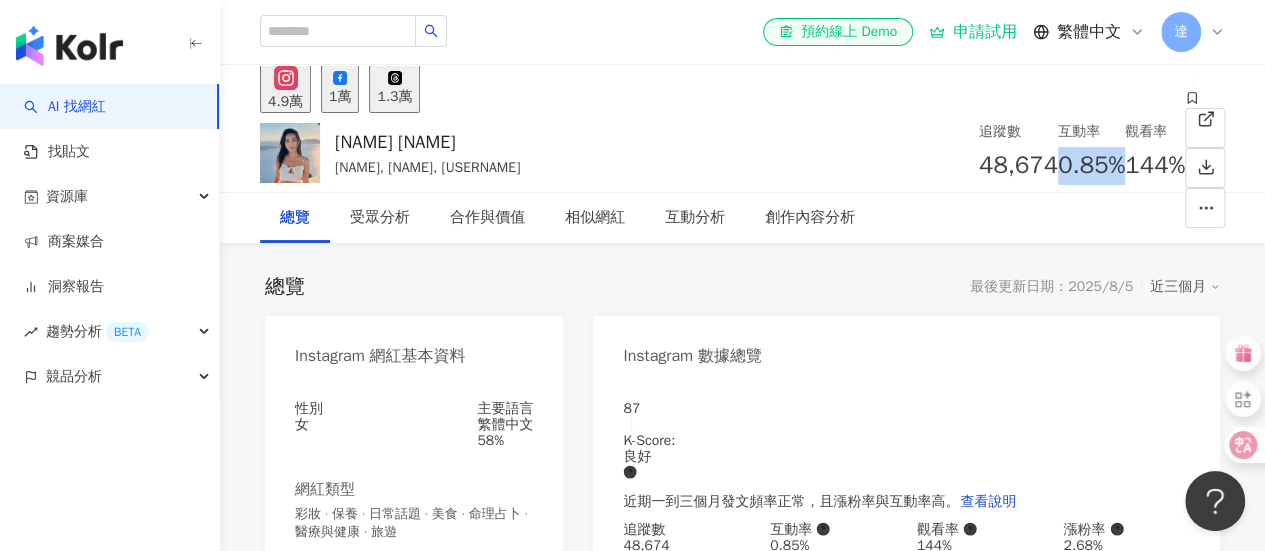 drag, startPoint x: 867, startPoint y: 165, endPoint x: 894, endPoint y: 165, distance: 27 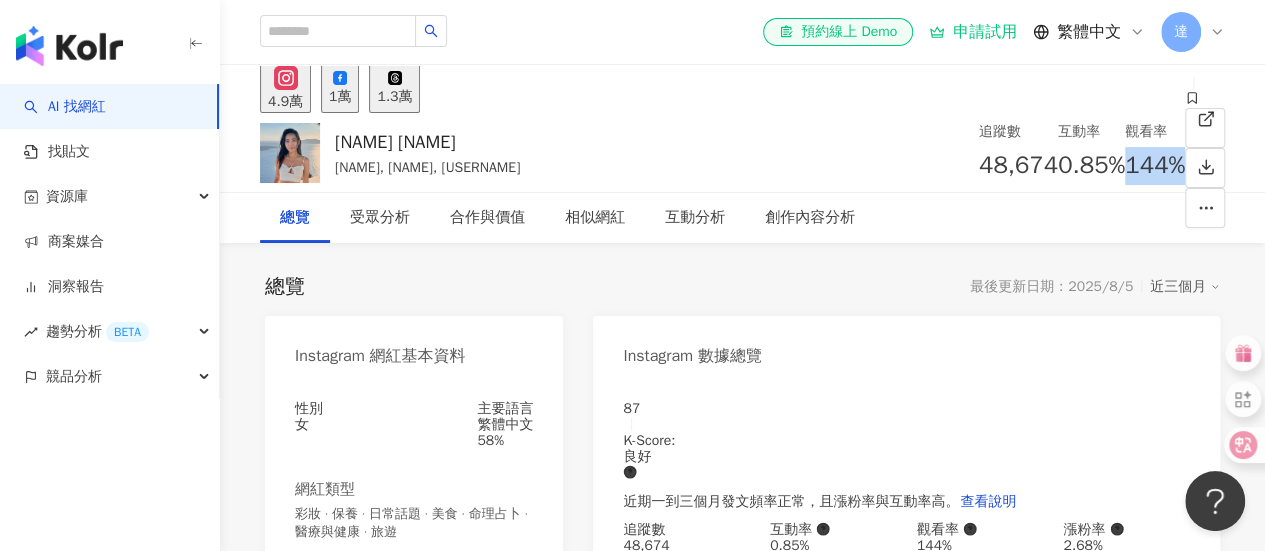 drag, startPoint x: 934, startPoint y: 167, endPoint x: 994, endPoint y: 164, distance: 60.074955 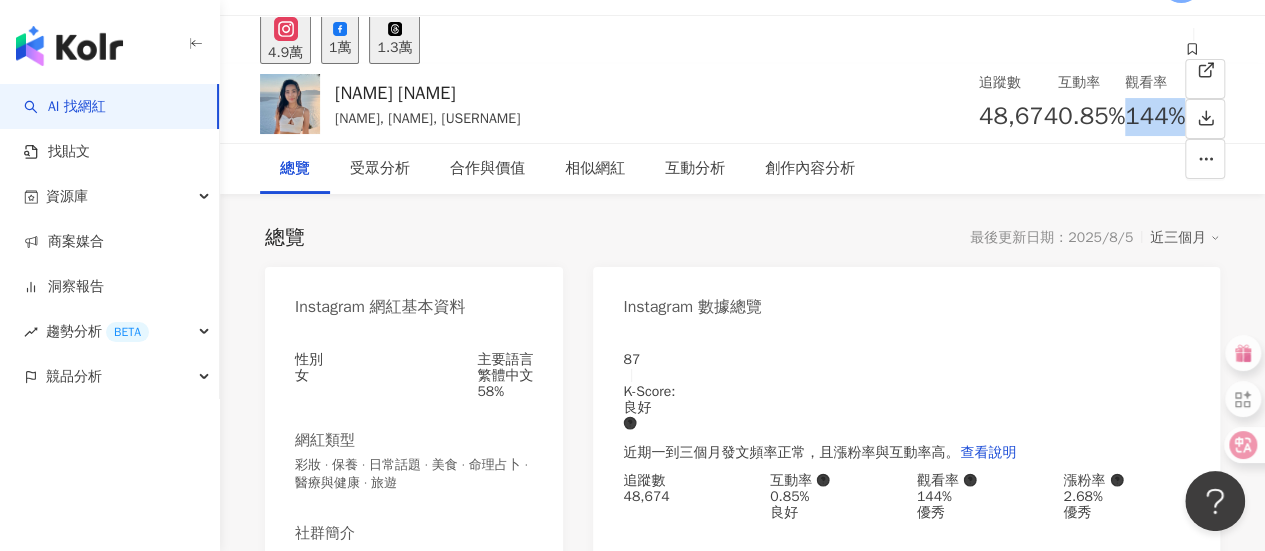 scroll, scrollTop: 300, scrollLeft: 0, axis: vertical 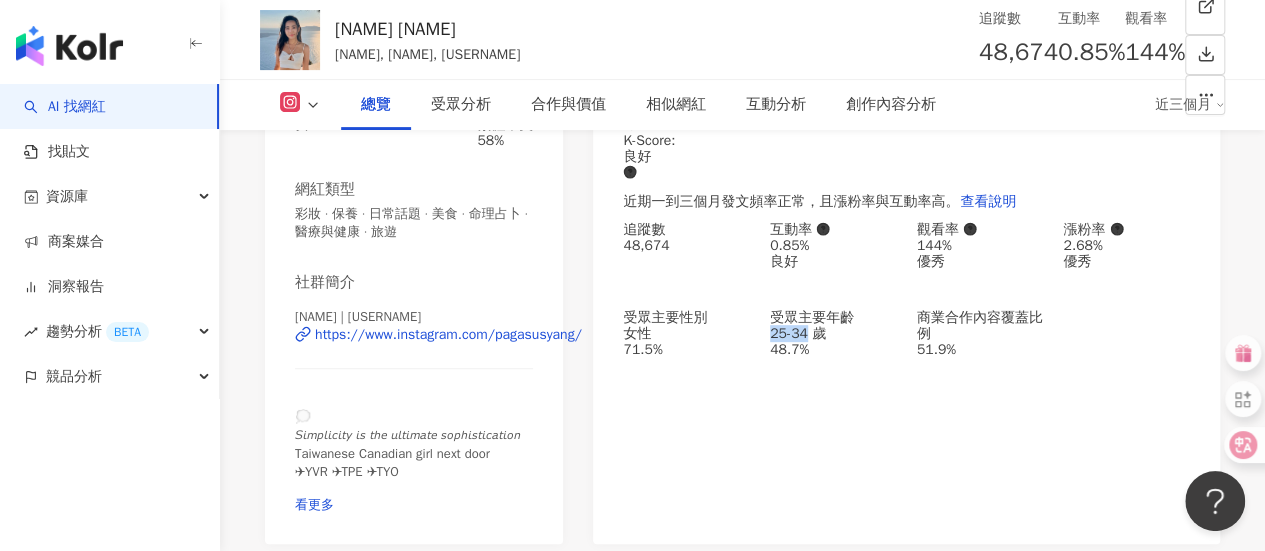 drag, startPoint x: 773, startPoint y: 343, endPoint x: 845, endPoint y: 338, distance: 72.1734 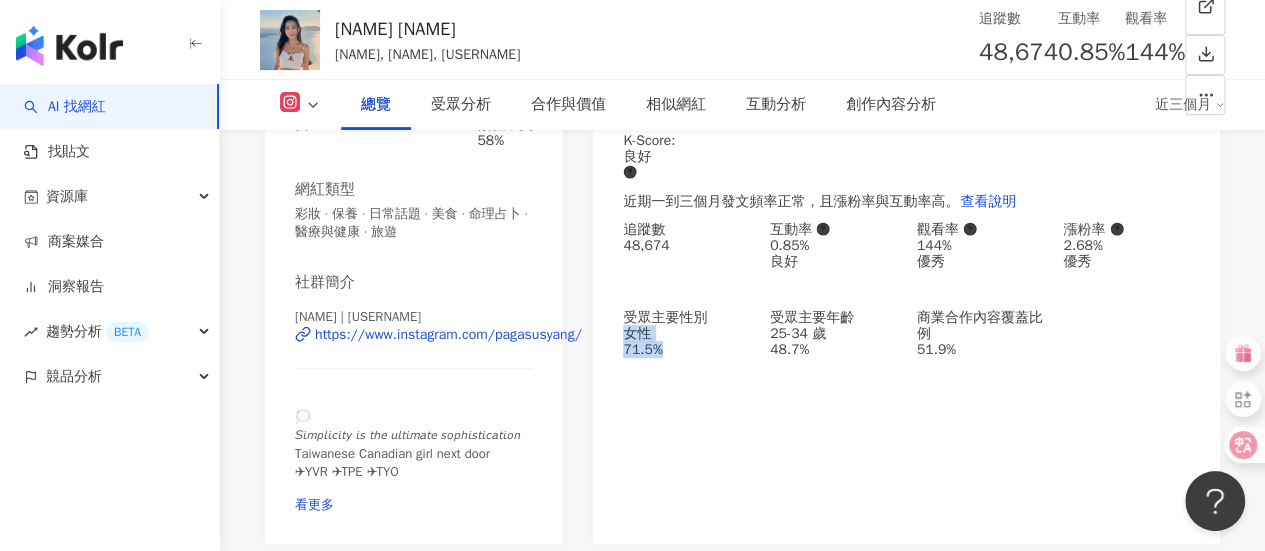 drag, startPoint x: 626, startPoint y: 344, endPoint x: 728, endPoint y: 341, distance: 102.044106 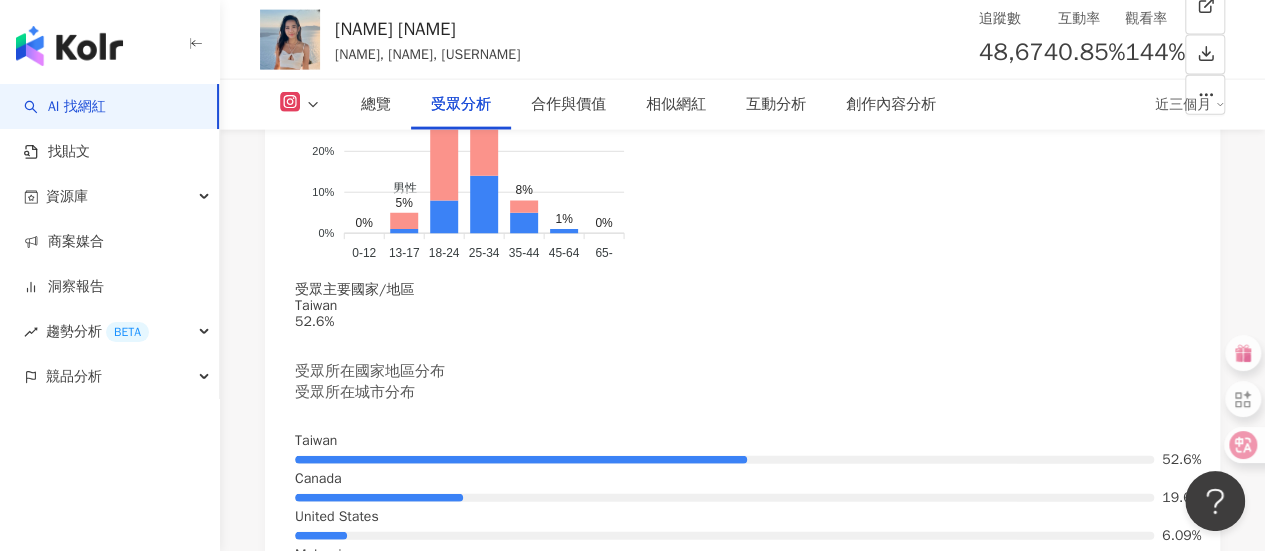 scroll, scrollTop: 2400, scrollLeft: 0, axis: vertical 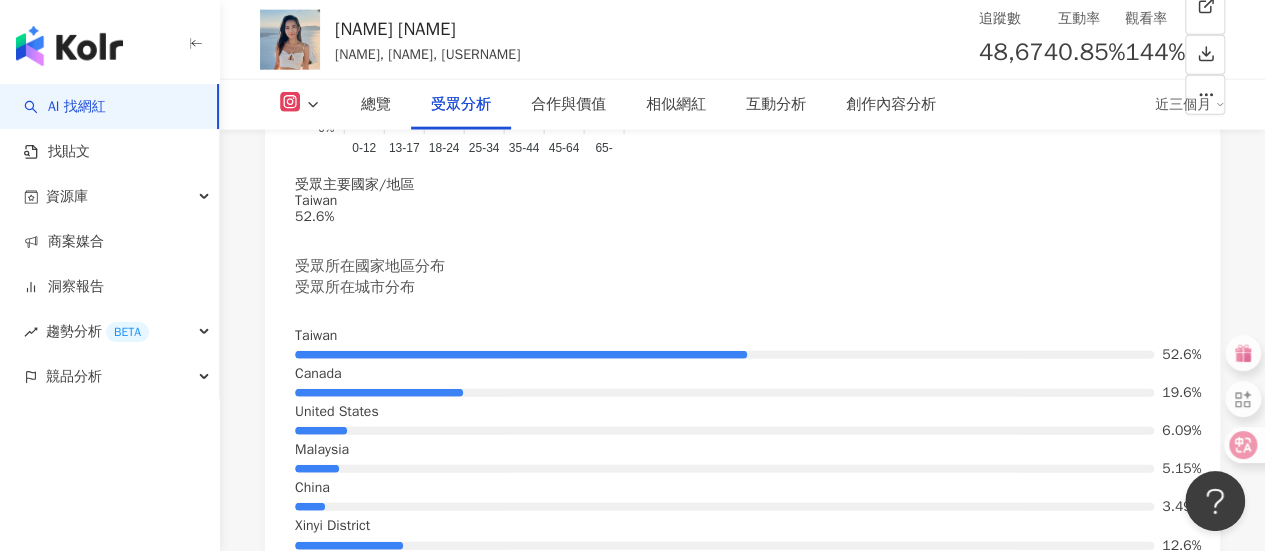 drag, startPoint x: 406, startPoint y: 333, endPoint x: 468, endPoint y: 330, distance: 62.072536 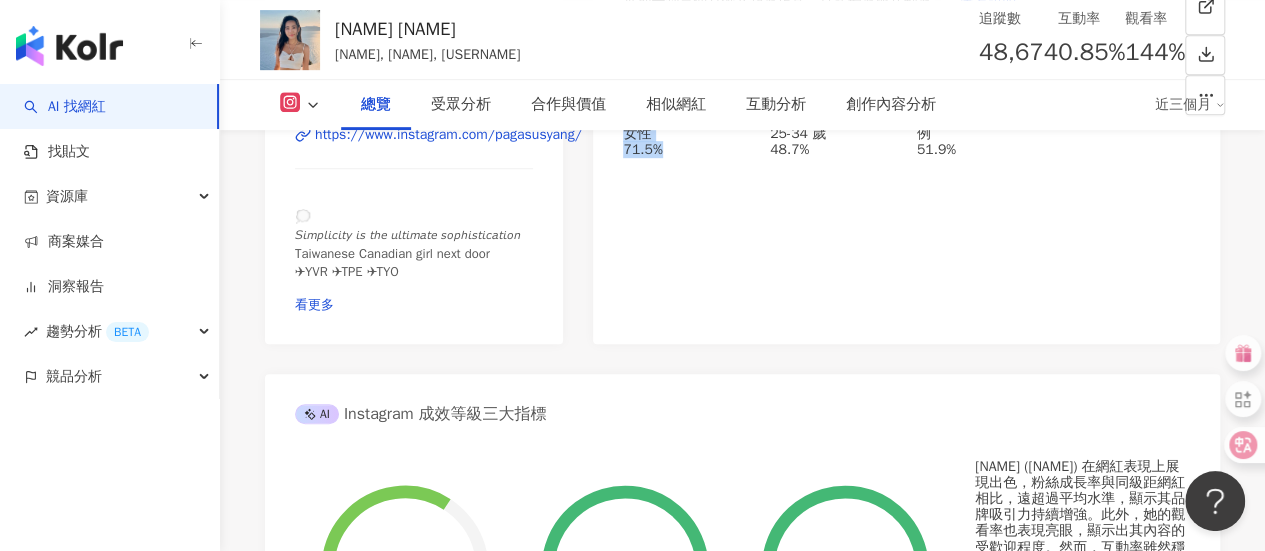 scroll, scrollTop: 900, scrollLeft: 0, axis: vertical 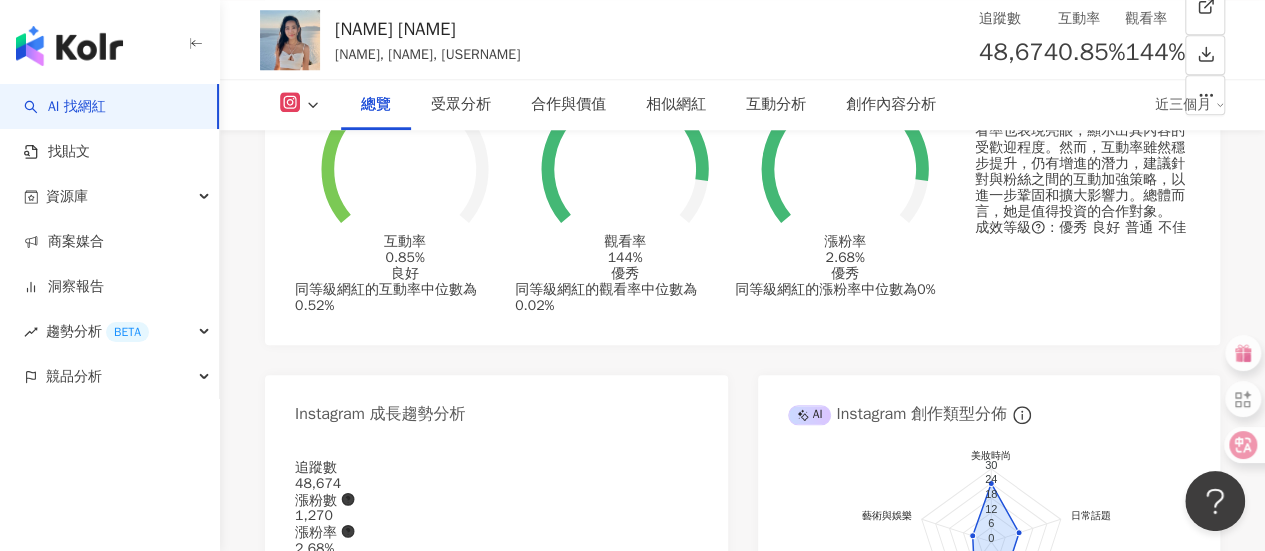 drag, startPoint x: 887, startPoint y: 171, endPoint x: 810, endPoint y: 171, distance: 77 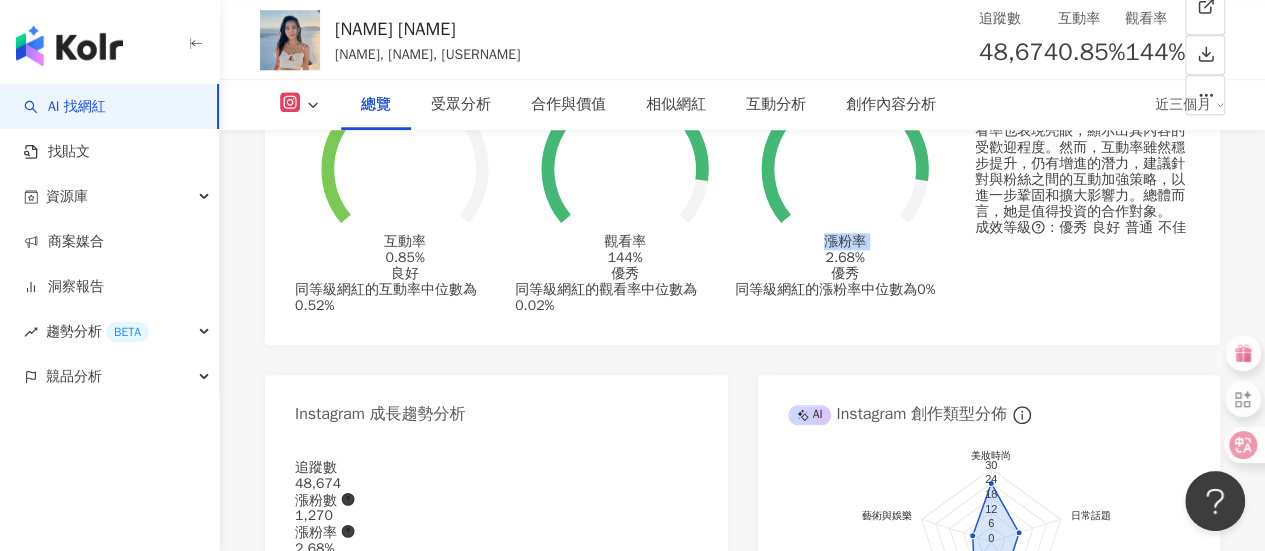 drag, startPoint x: 809, startPoint y: 169, endPoint x: 892, endPoint y: 163, distance: 83.21658 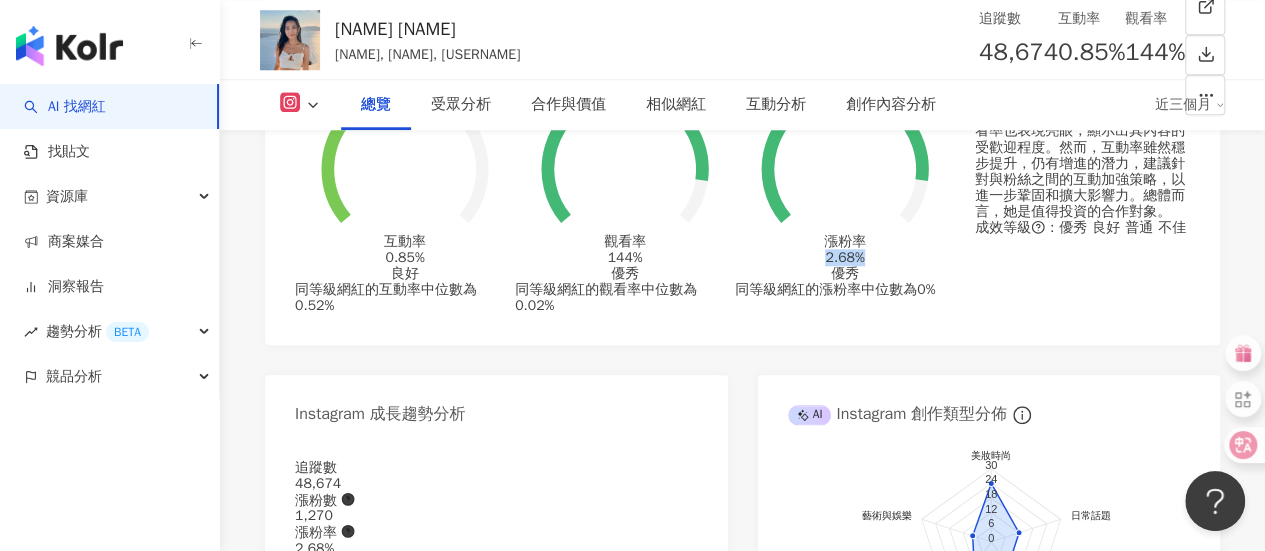 drag, startPoint x: 810, startPoint y: 171, endPoint x: 880, endPoint y: 169, distance: 70.028564 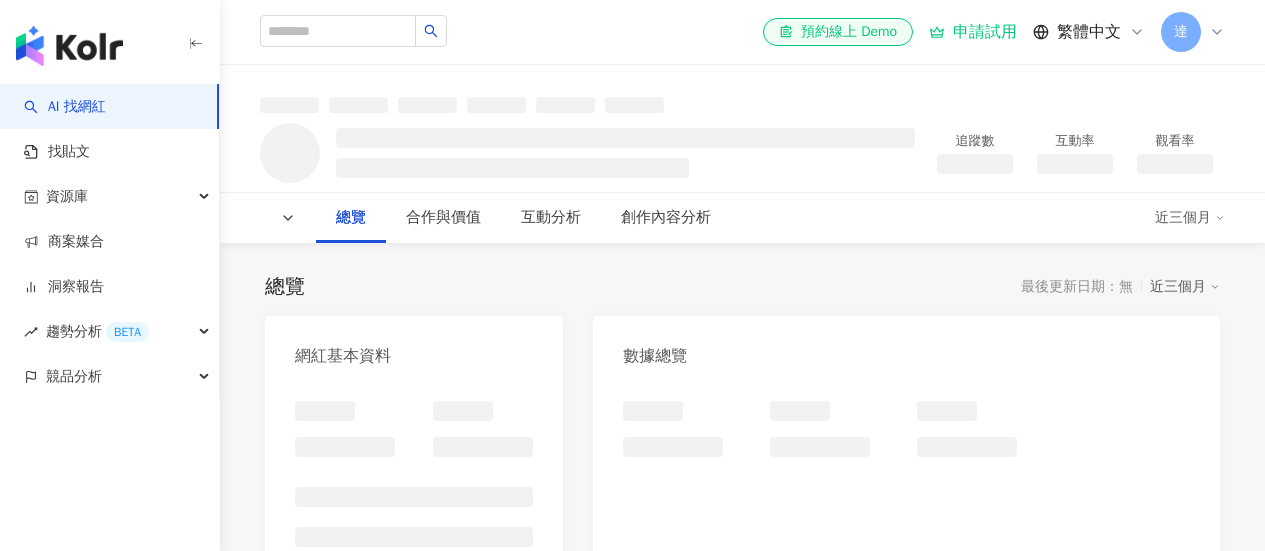 scroll, scrollTop: 0, scrollLeft: 0, axis: both 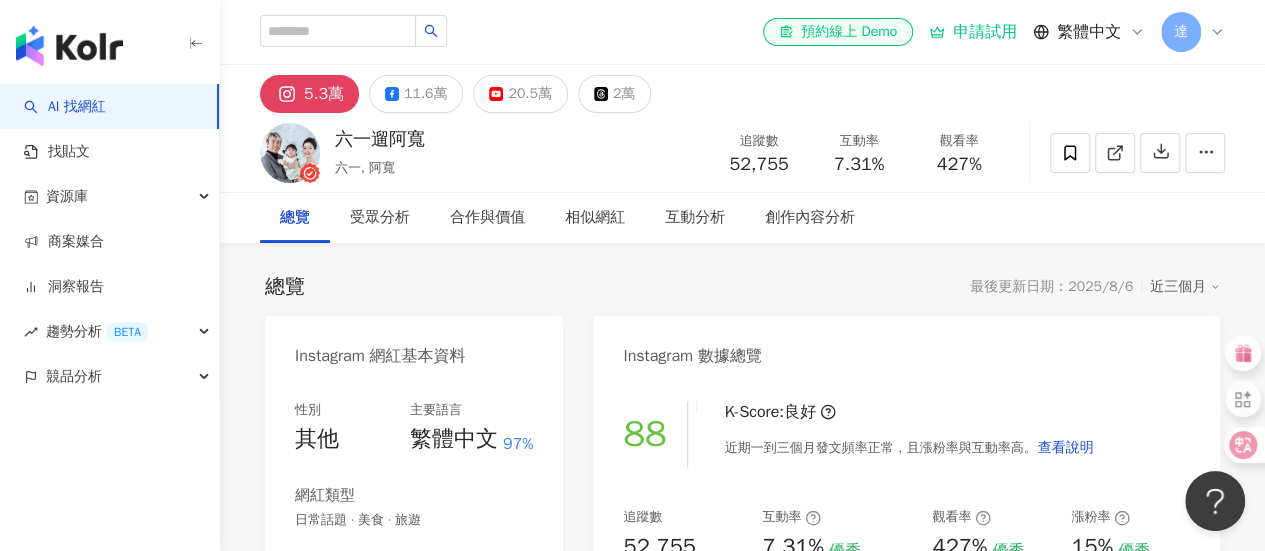 click on "互動率 7.31%" at bounding box center [859, 152] 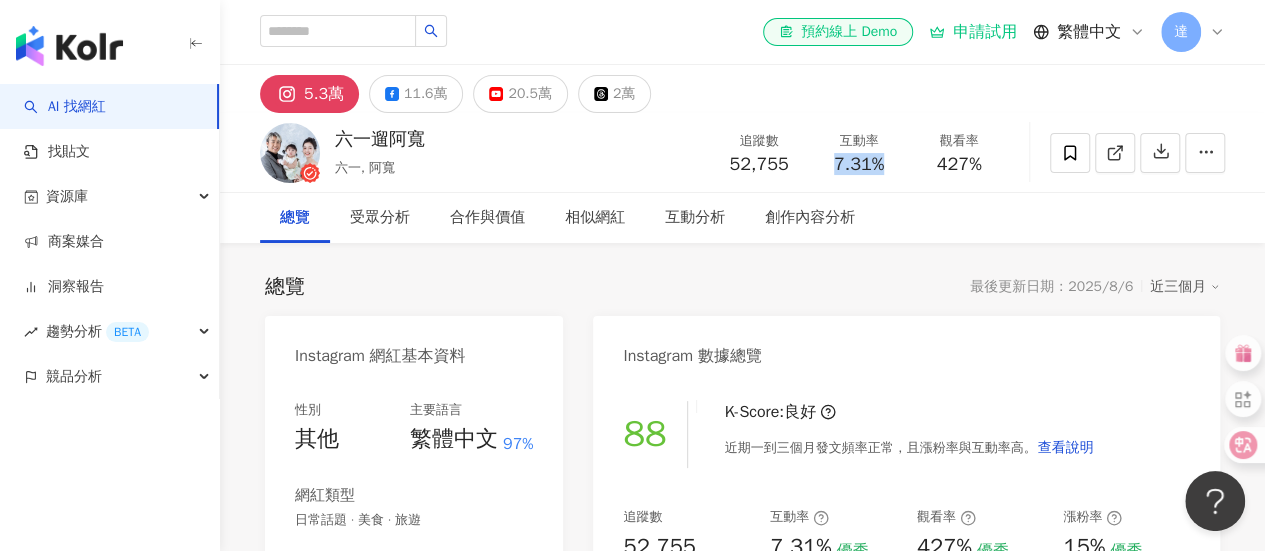 click on "427%" at bounding box center [959, 165] 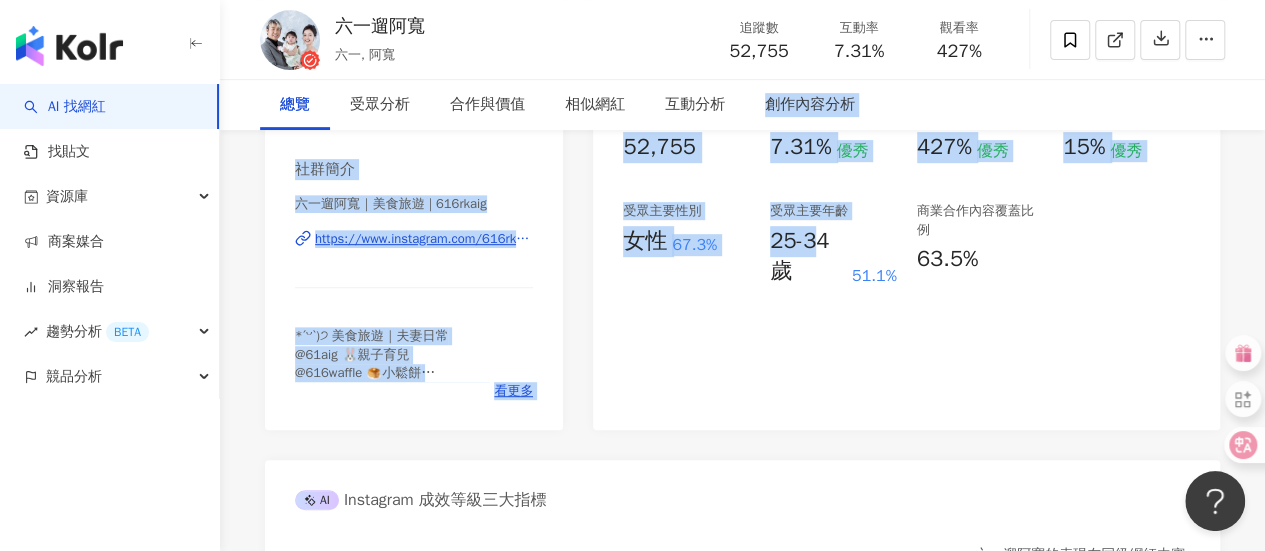 drag, startPoint x: 766, startPoint y: 237, endPoint x: 832, endPoint y: 239, distance: 66.0303 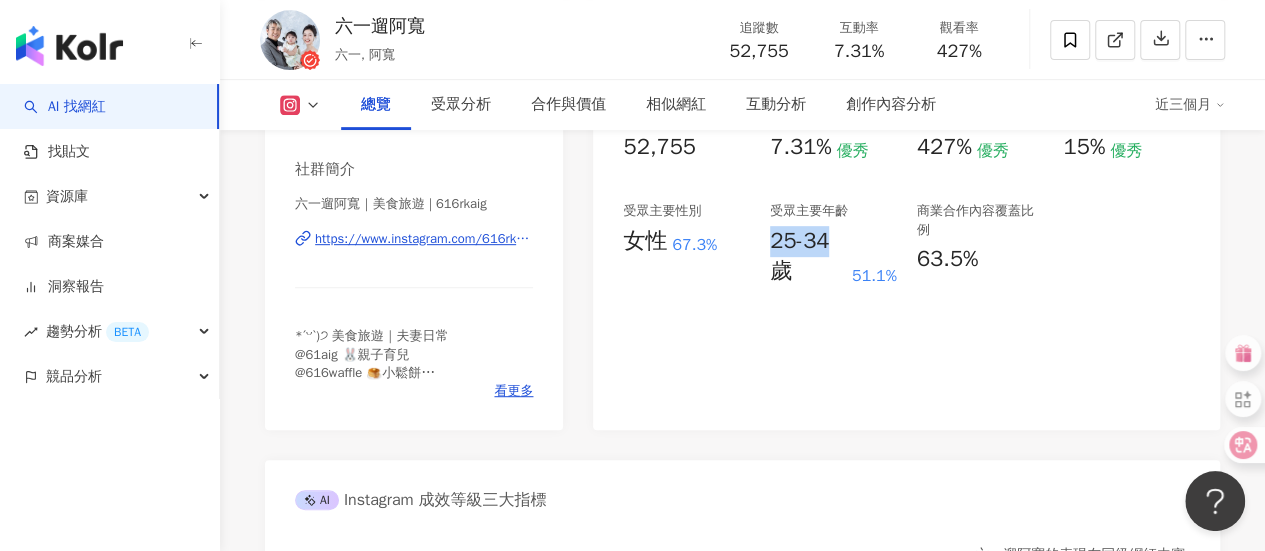 drag, startPoint x: 831, startPoint y: 245, endPoint x: 772, endPoint y: 245, distance: 59 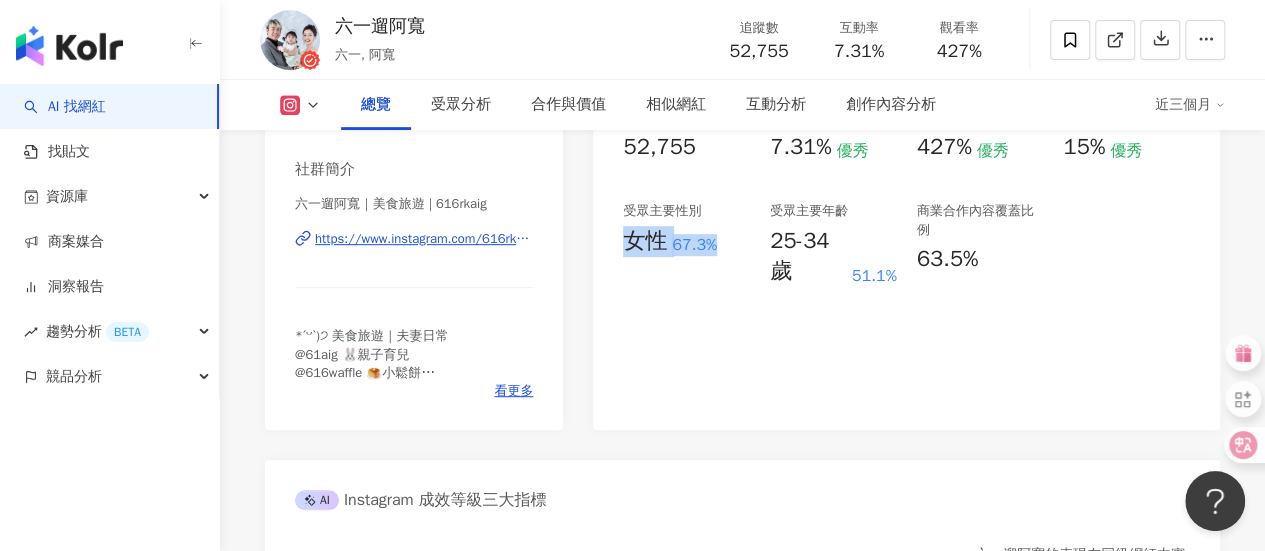 drag, startPoint x: 622, startPoint y: 244, endPoint x: 718, endPoint y: 243, distance: 96.00521 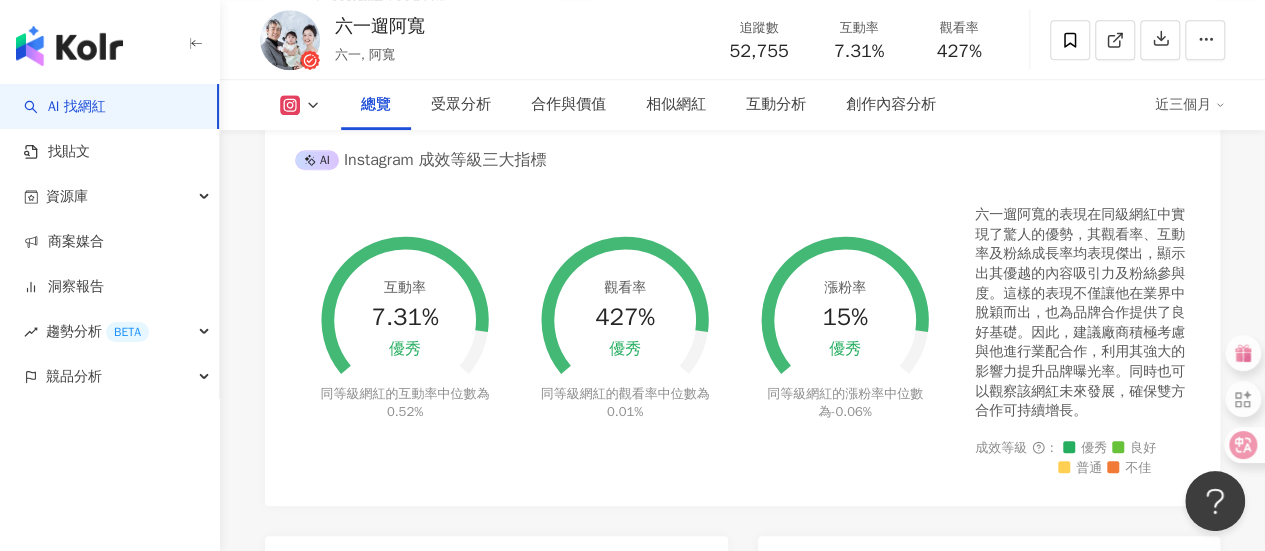 scroll, scrollTop: 600, scrollLeft: 0, axis: vertical 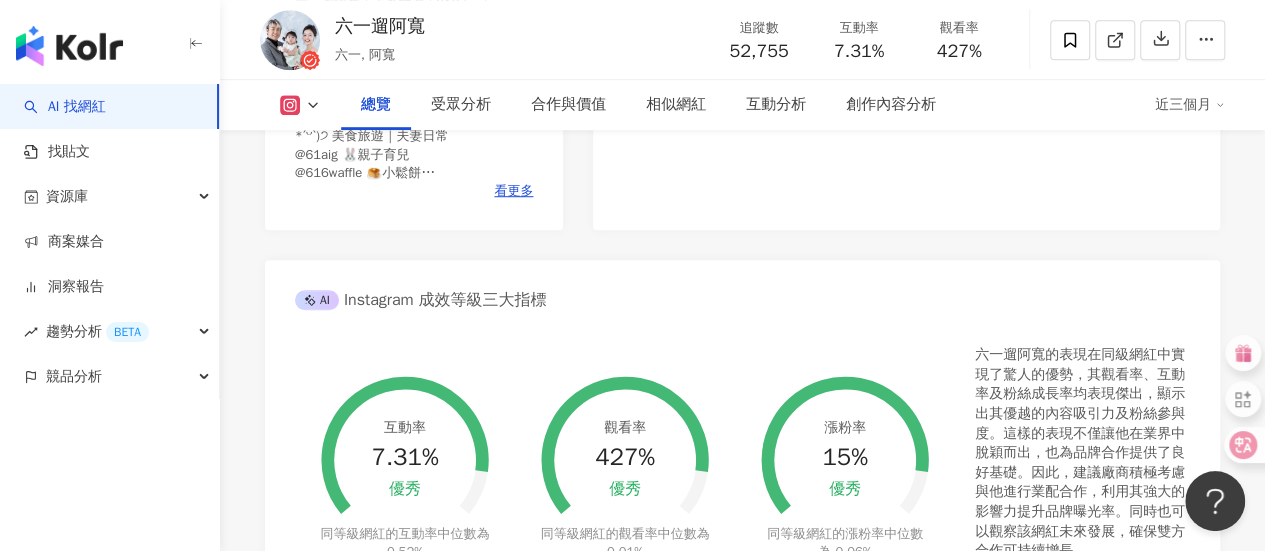 drag, startPoint x: 817, startPoint y: 463, endPoint x: 878, endPoint y: 461, distance: 61.03278 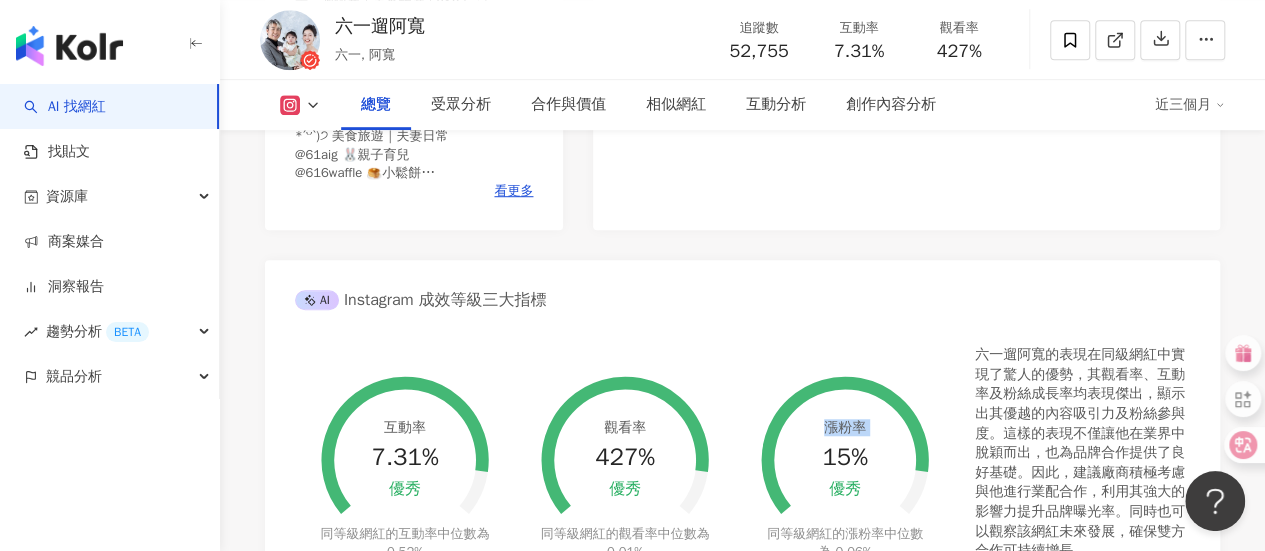 drag, startPoint x: 819, startPoint y: 458, endPoint x: 873, endPoint y: 460, distance: 54.037025 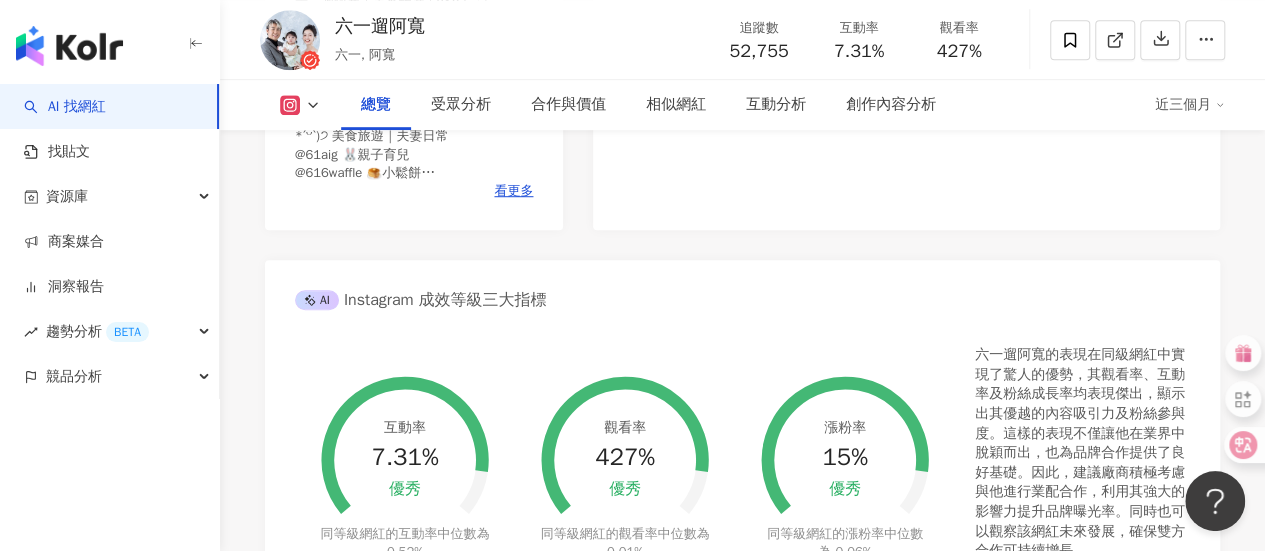 click on "15%" at bounding box center [845, 458] 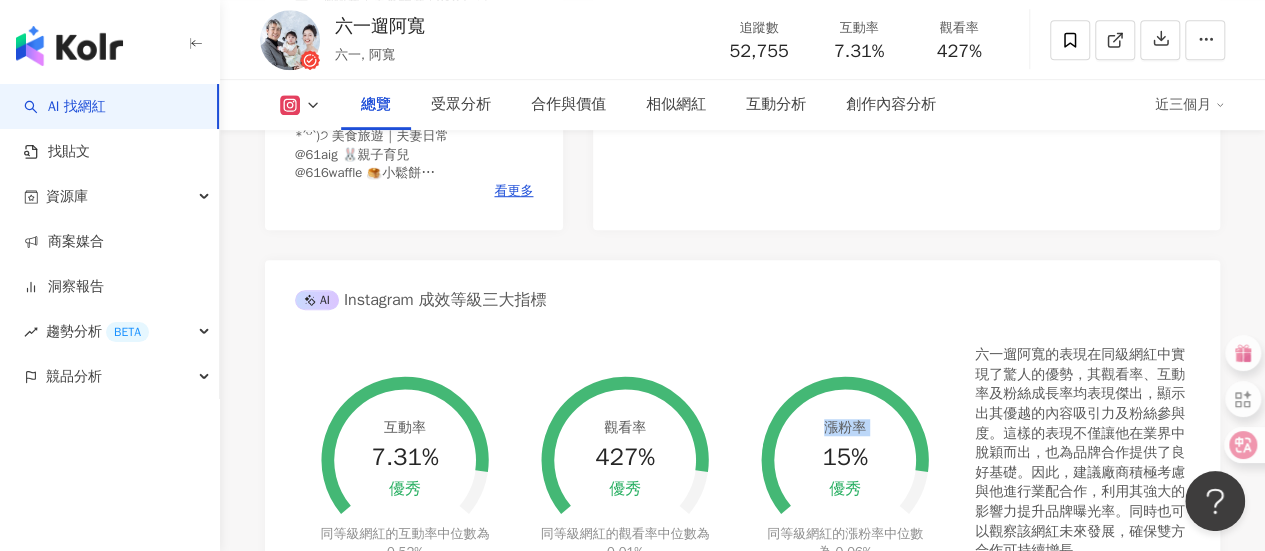 drag, startPoint x: 821, startPoint y: 459, endPoint x: 872, endPoint y: 459, distance: 51 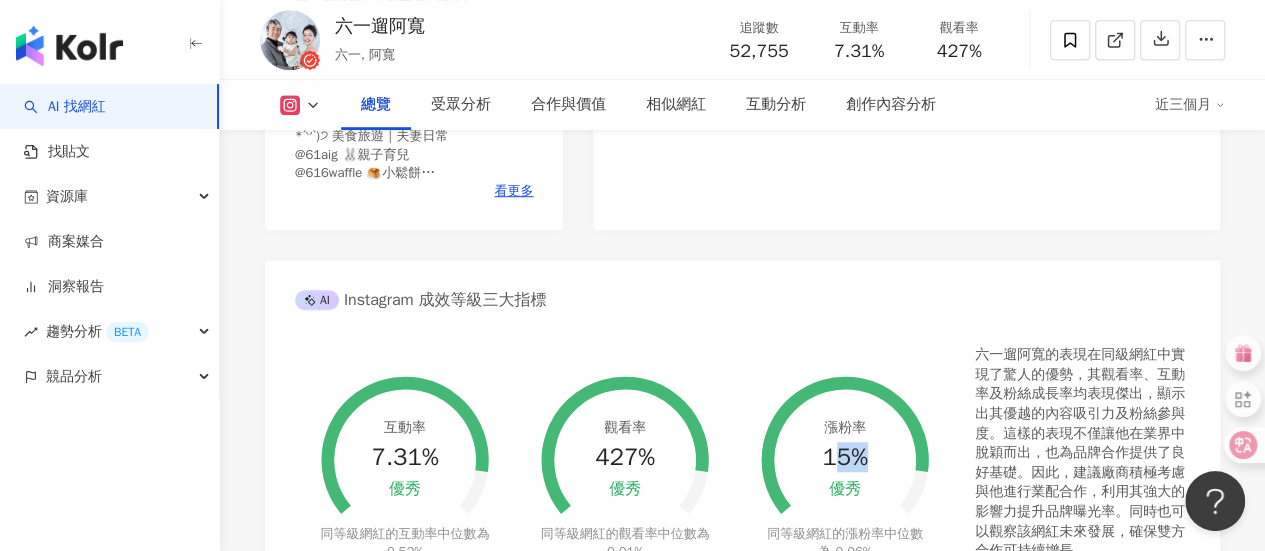 drag, startPoint x: 827, startPoint y: 461, endPoint x: 860, endPoint y: 465, distance: 33.24154 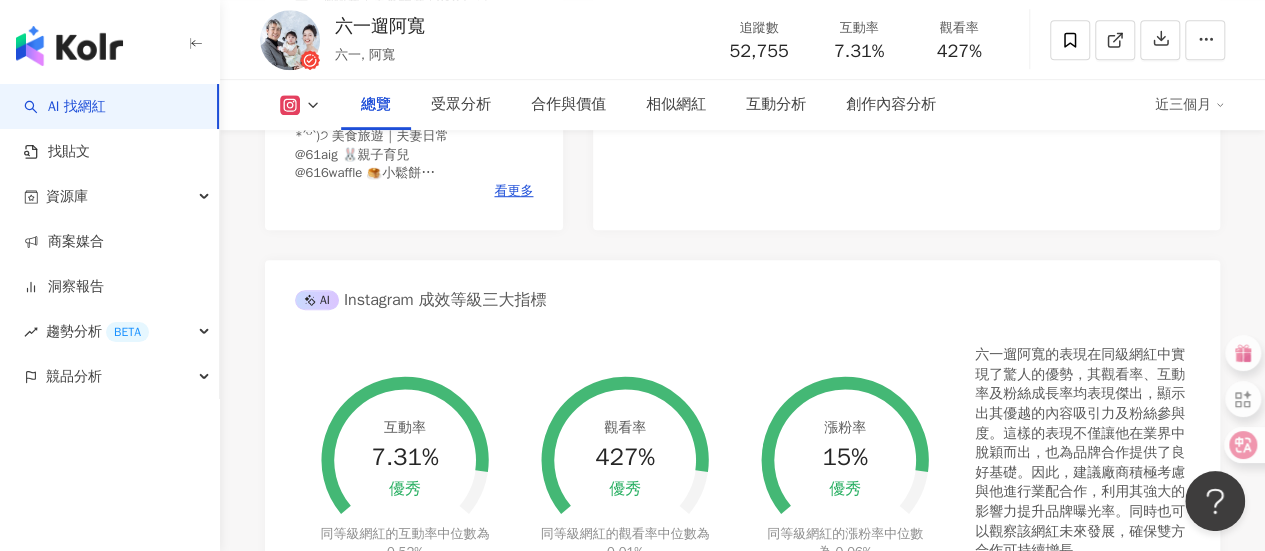 click on "15%" at bounding box center (845, 458) 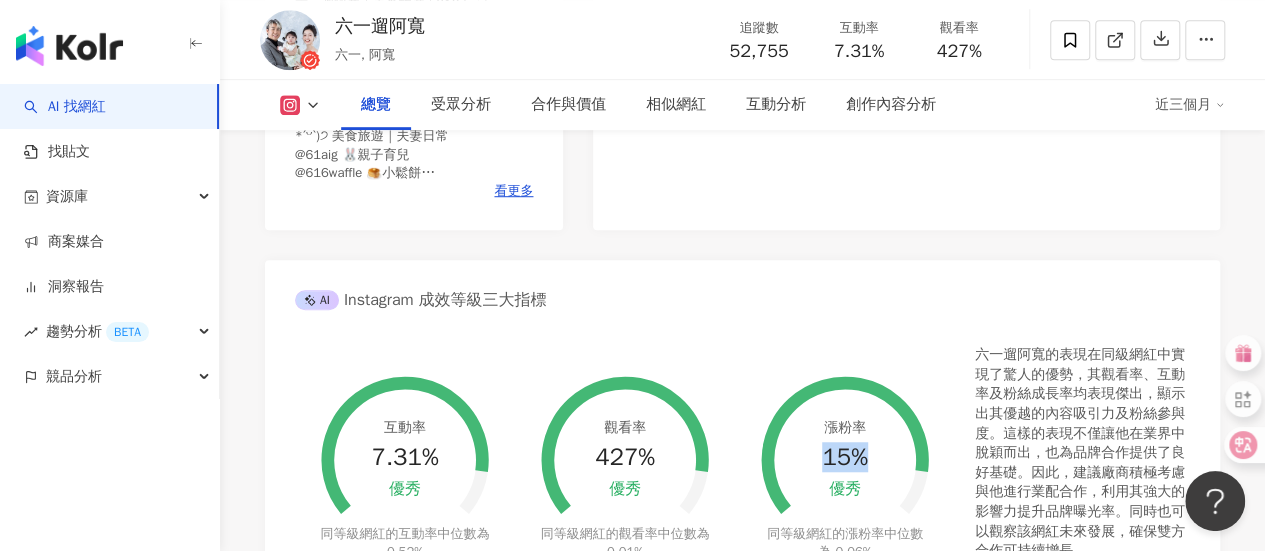 drag, startPoint x: 823, startPoint y: 461, endPoint x: 864, endPoint y: 459, distance: 41.04875 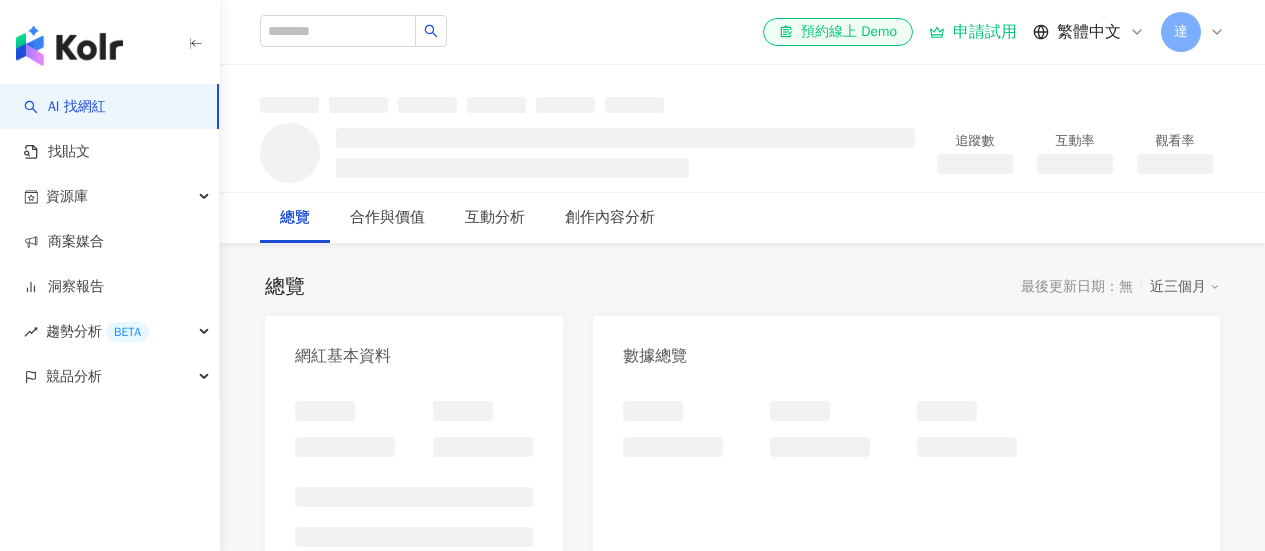 scroll, scrollTop: 0, scrollLeft: 0, axis: both 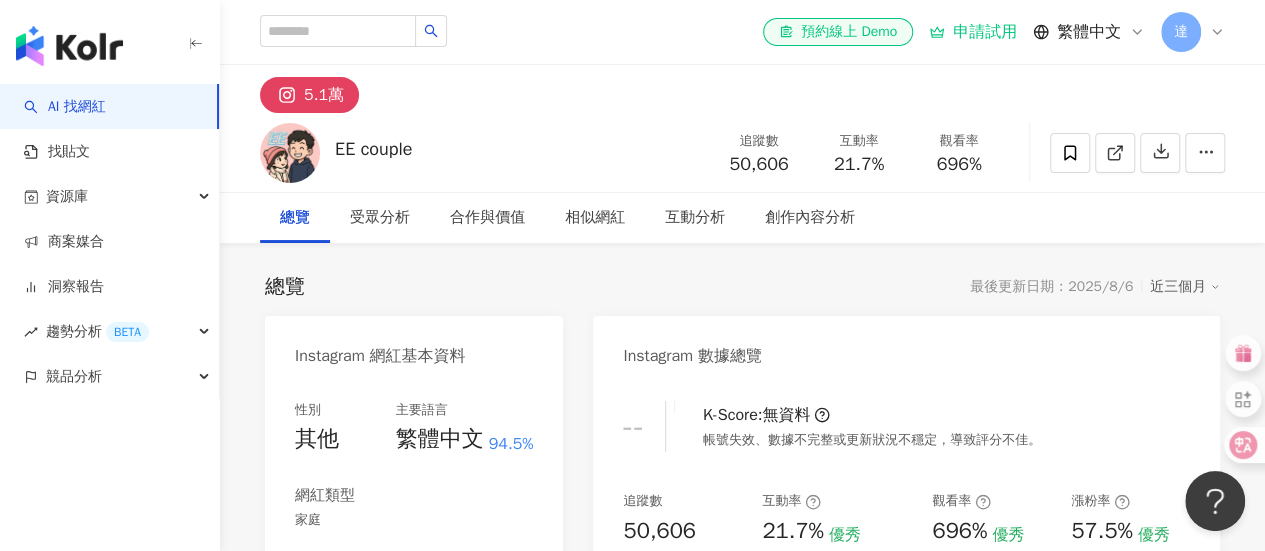 click on "21.7%" at bounding box center [859, 165] 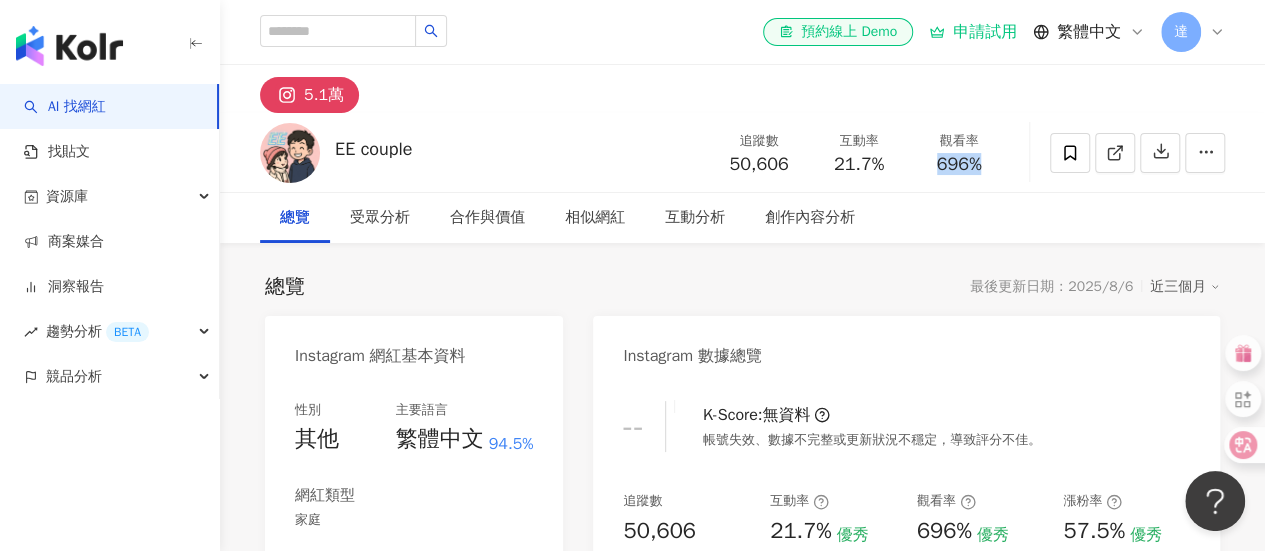 drag, startPoint x: 932, startPoint y: 167, endPoint x: 995, endPoint y: 158, distance: 63.63961 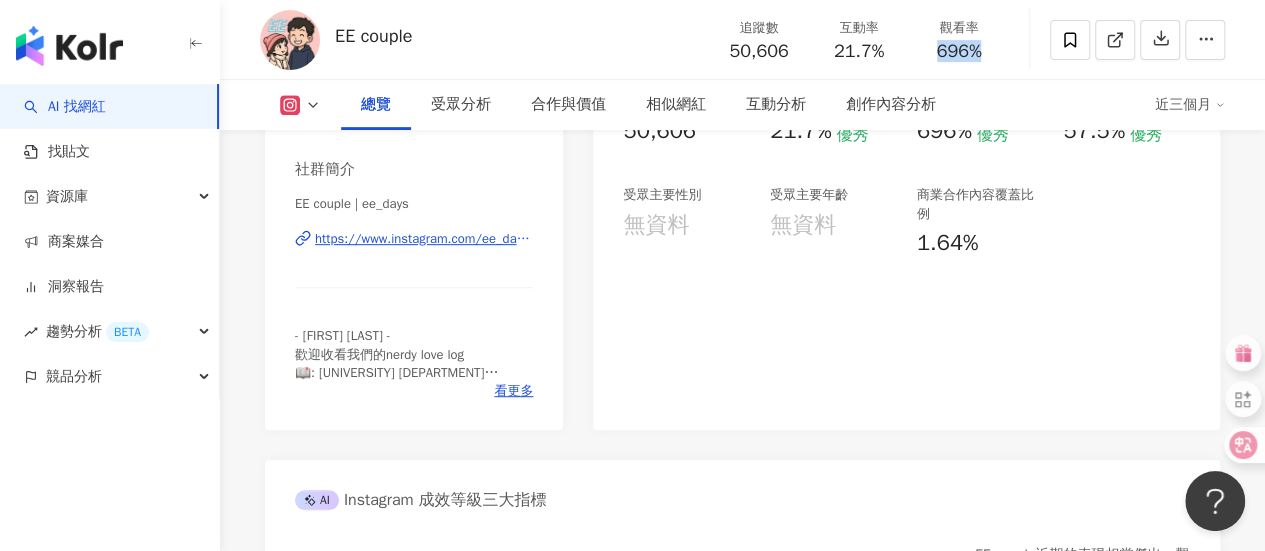 scroll, scrollTop: 300, scrollLeft: 0, axis: vertical 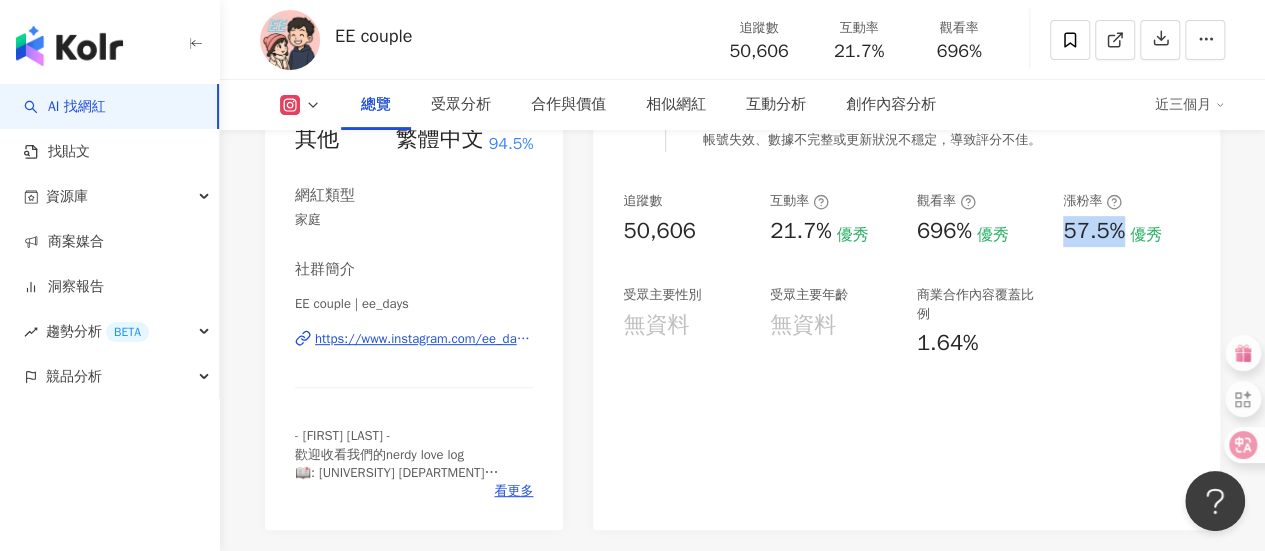 drag, startPoint x: 1063, startPoint y: 222, endPoint x: 1126, endPoint y: 227, distance: 63.1981 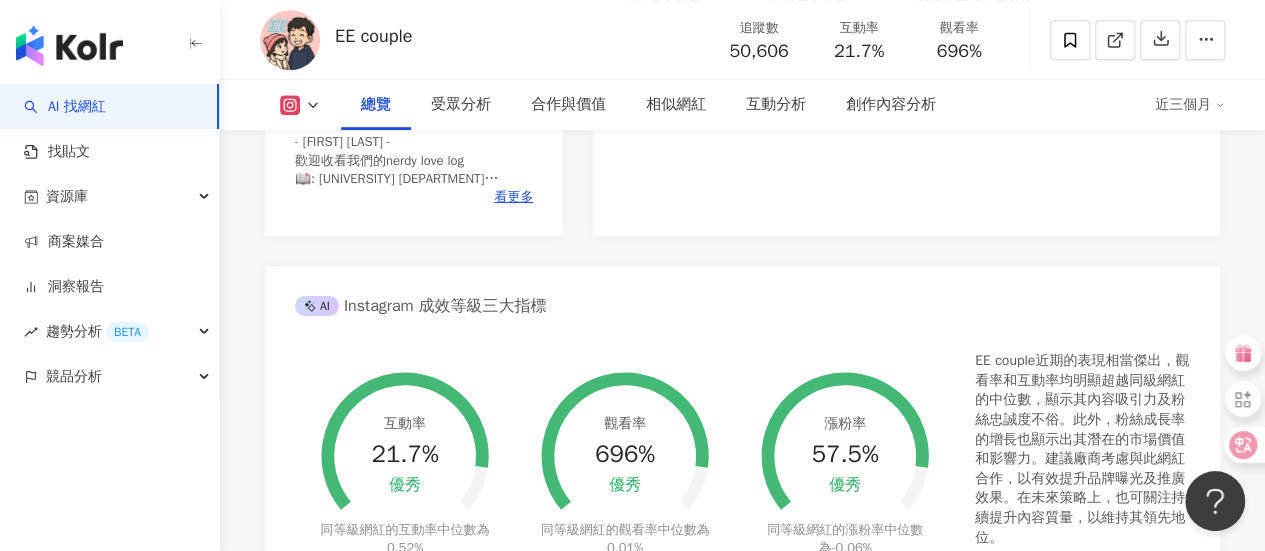scroll, scrollTop: 0, scrollLeft: 0, axis: both 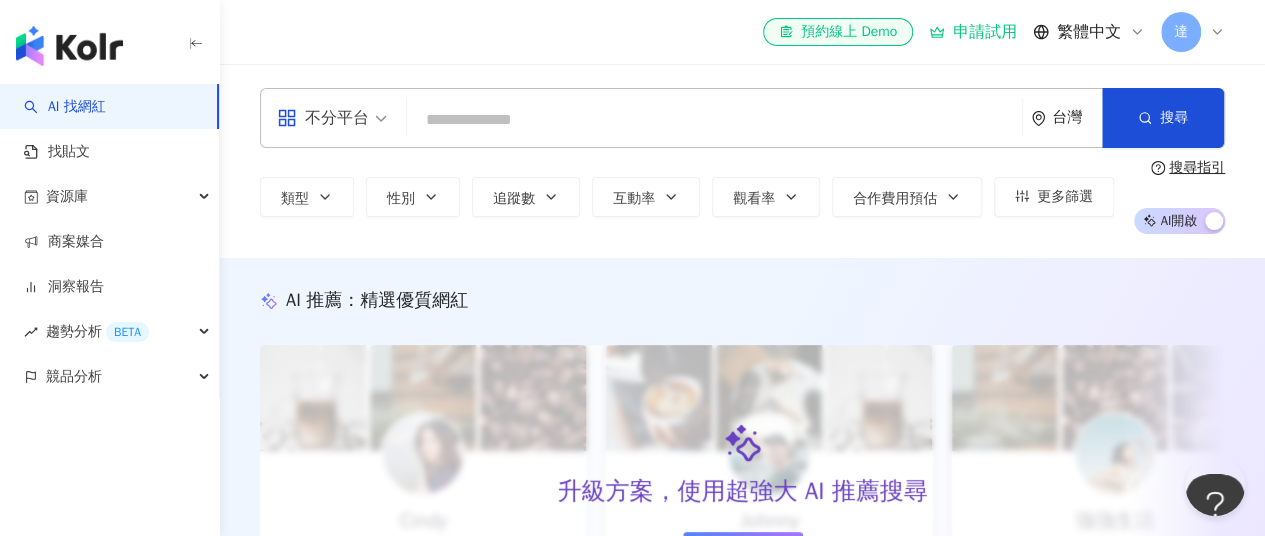 click on "不分平台 台灣 搜尋" at bounding box center [742, 118] 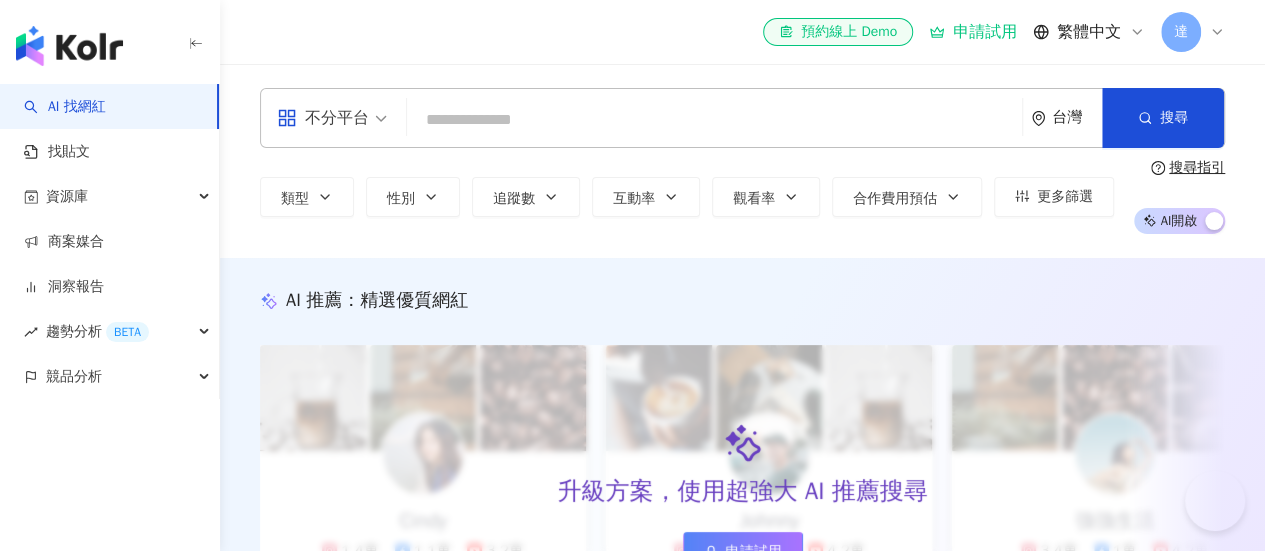 scroll, scrollTop: 0, scrollLeft: 0, axis: both 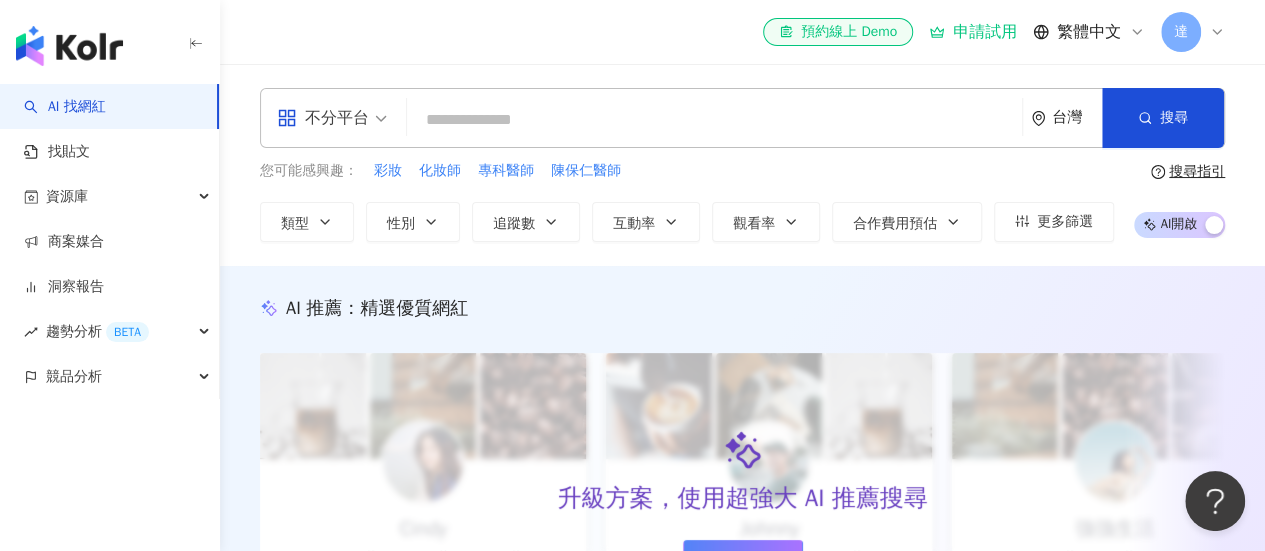 click at bounding box center (714, 120) 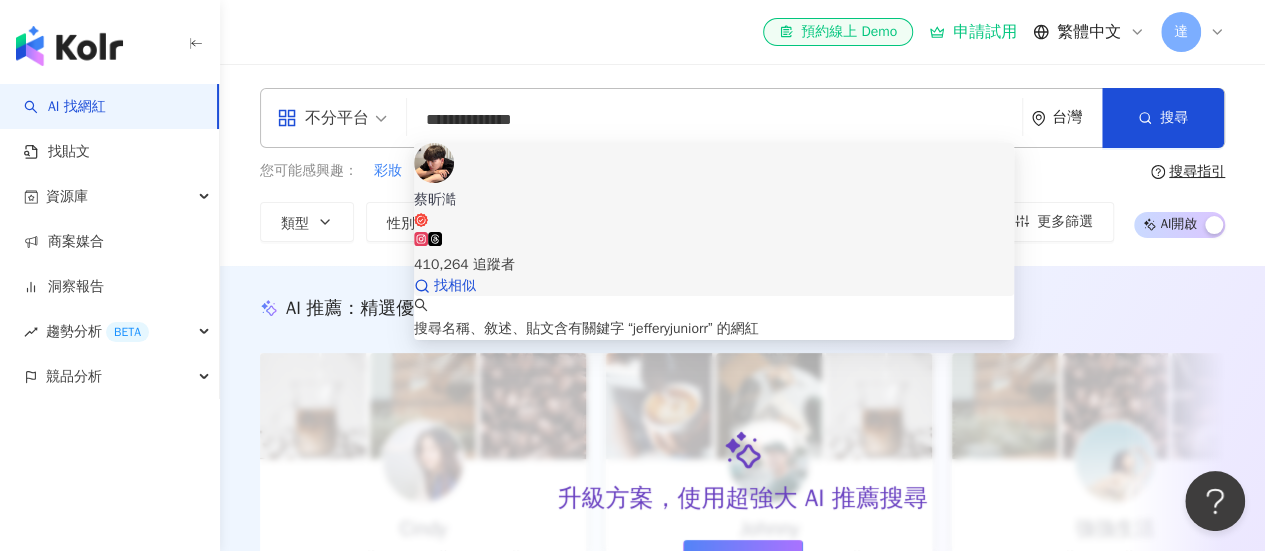 click on "410,264   追蹤者" at bounding box center [714, 265] 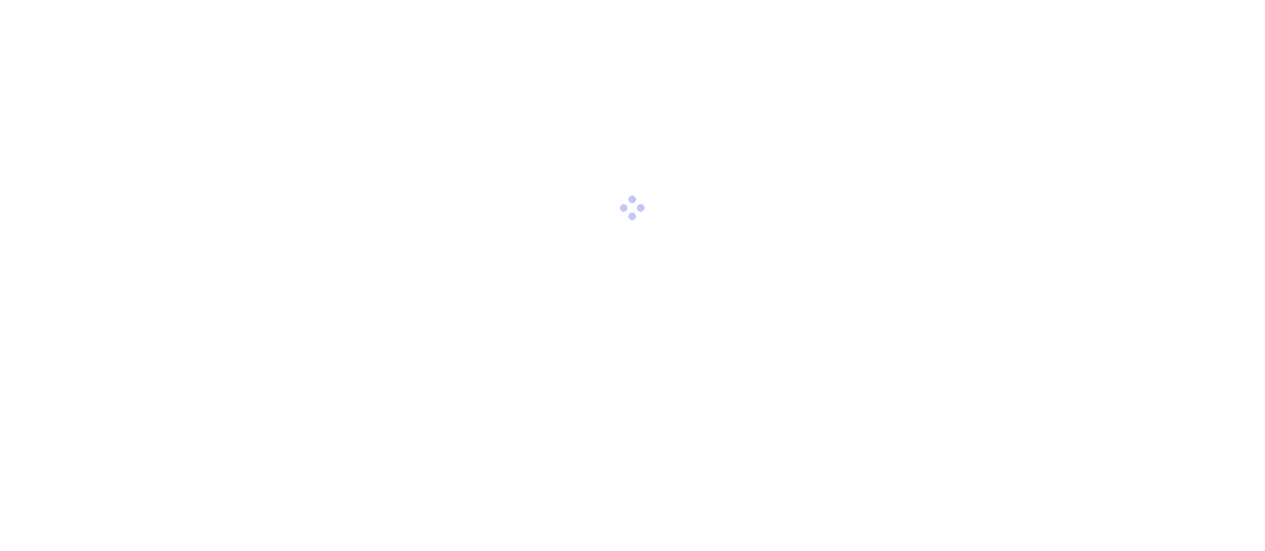scroll, scrollTop: 0, scrollLeft: 0, axis: both 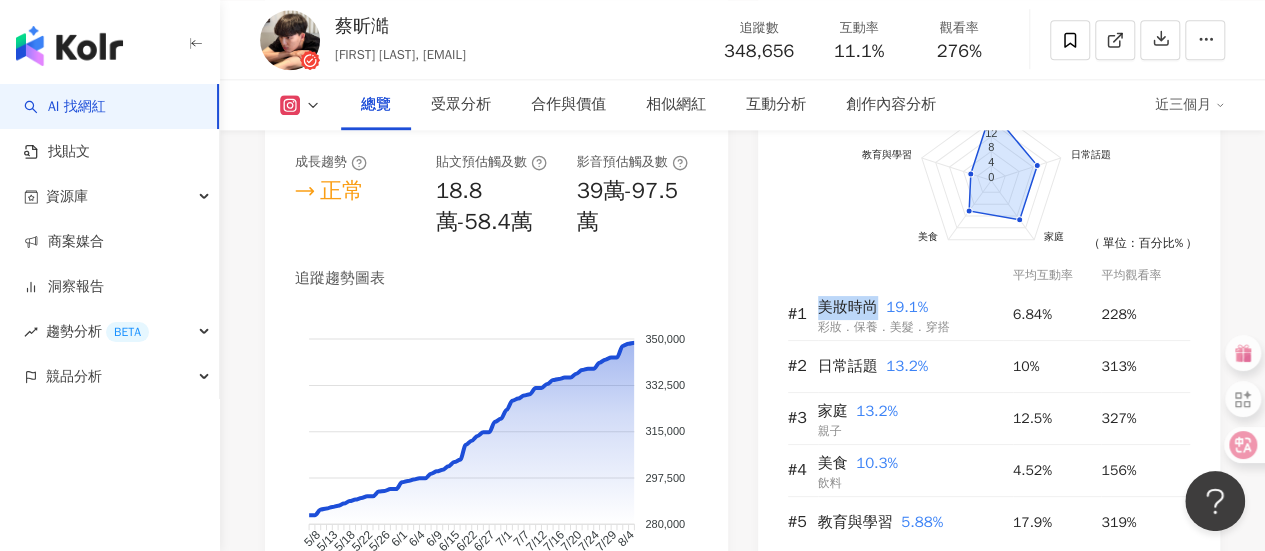 click on "#1 美妝時尚    19.1% 彩妝．保養．美髮．穿搭 6.84% 228%" at bounding box center (989, 315) 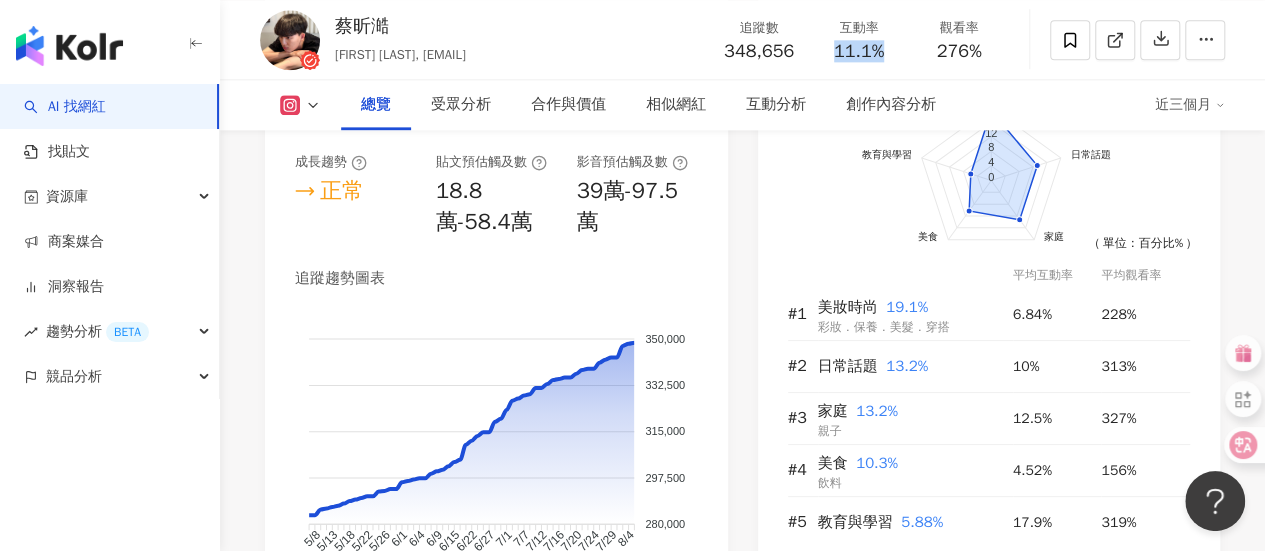 drag, startPoint x: 832, startPoint y: 51, endPoint x: 890, endPoint y: 55, distance: 58.137768 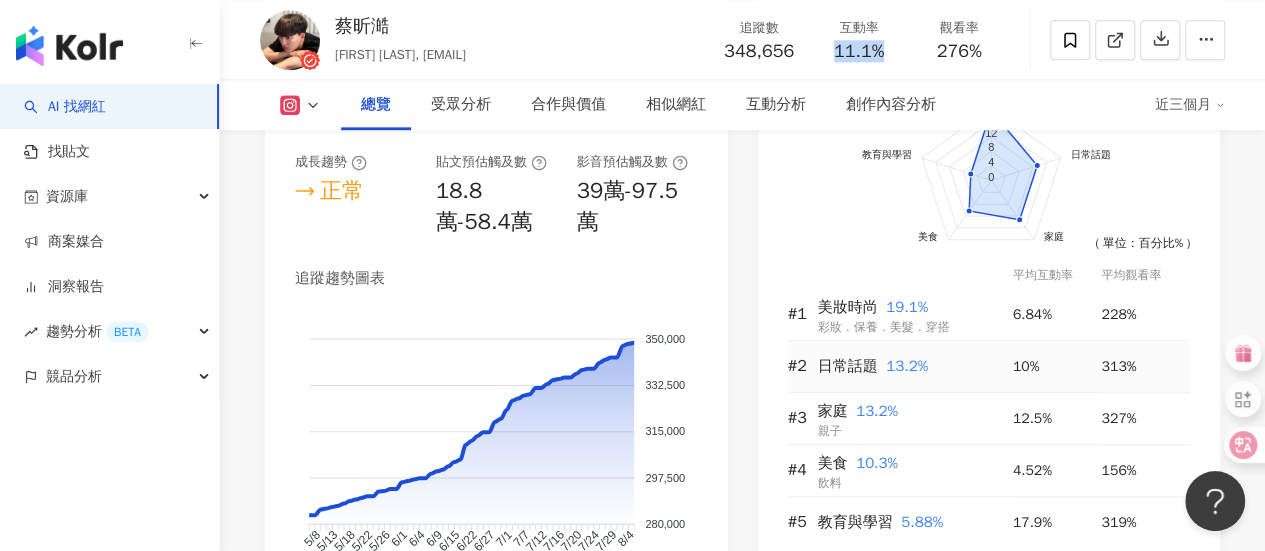 copy on "11.1%" 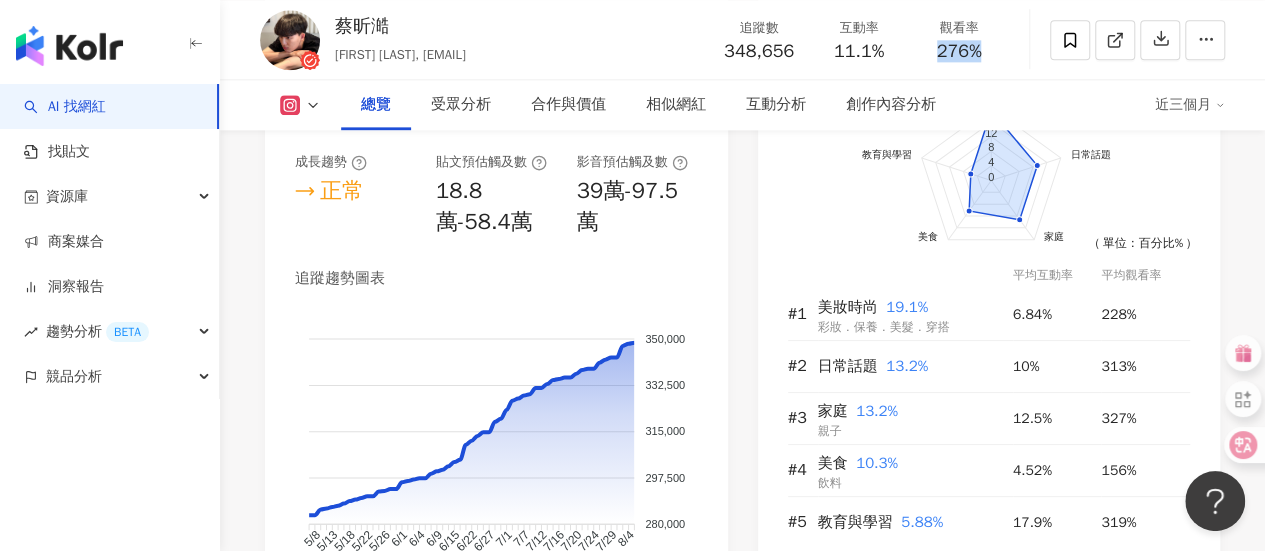 drag, startPoint x: 925, startPoint y: 51, endPoint x: 984, endPoint y: 52, distance: 59.008472 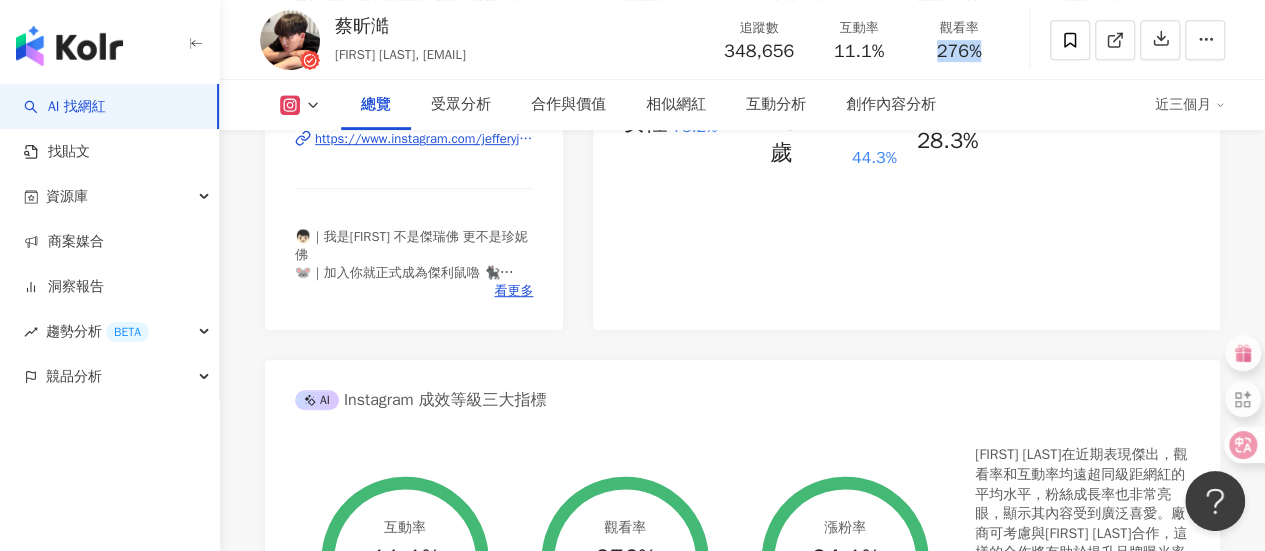 scroll, scrollTop: 300, scrollLeft: 0, axis: vertical 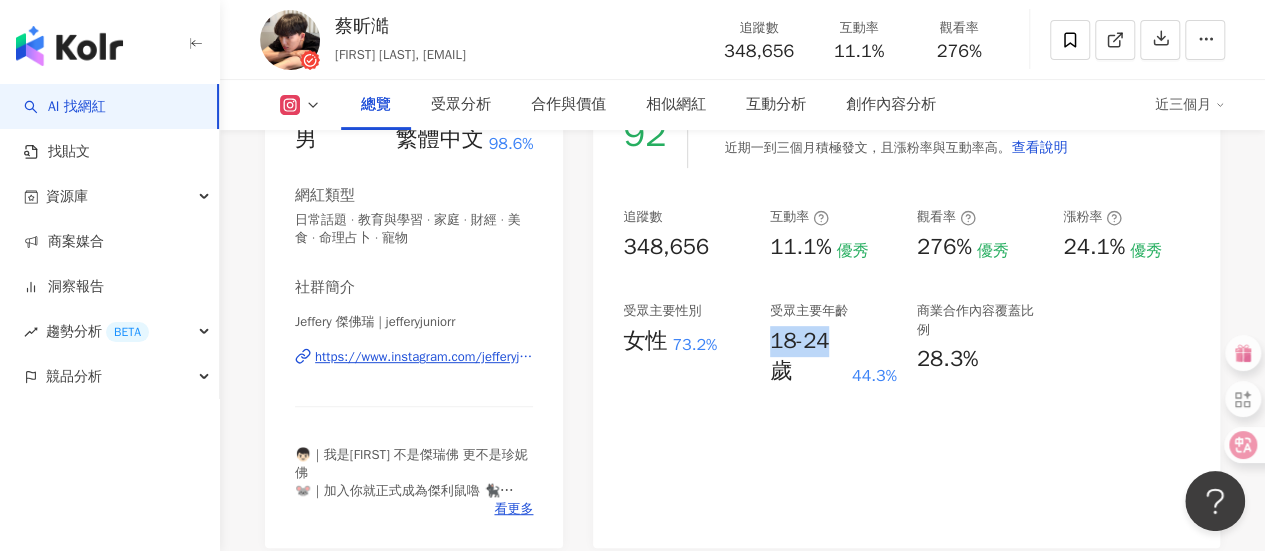 drag, startPoint x: 764, startPoint y: 349, endPoint x: 827, endPoint y: 344, distance: 63.1981 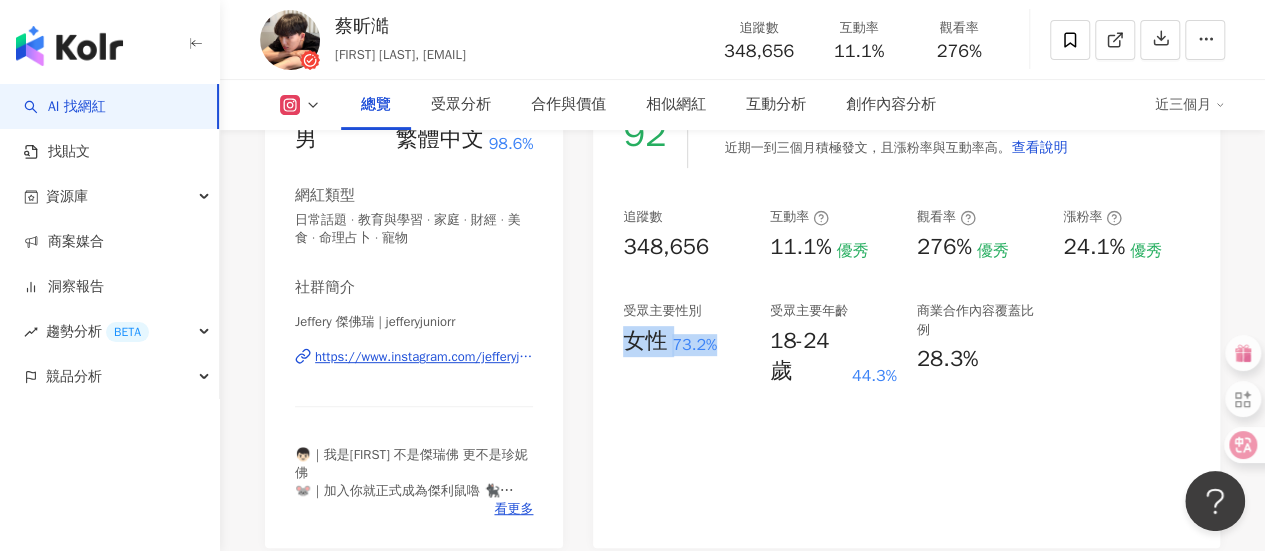 drag, startPoint x: 634, startPoint y: 347, endPoint x: 718, endPoint y: 354, distance: 84.29116 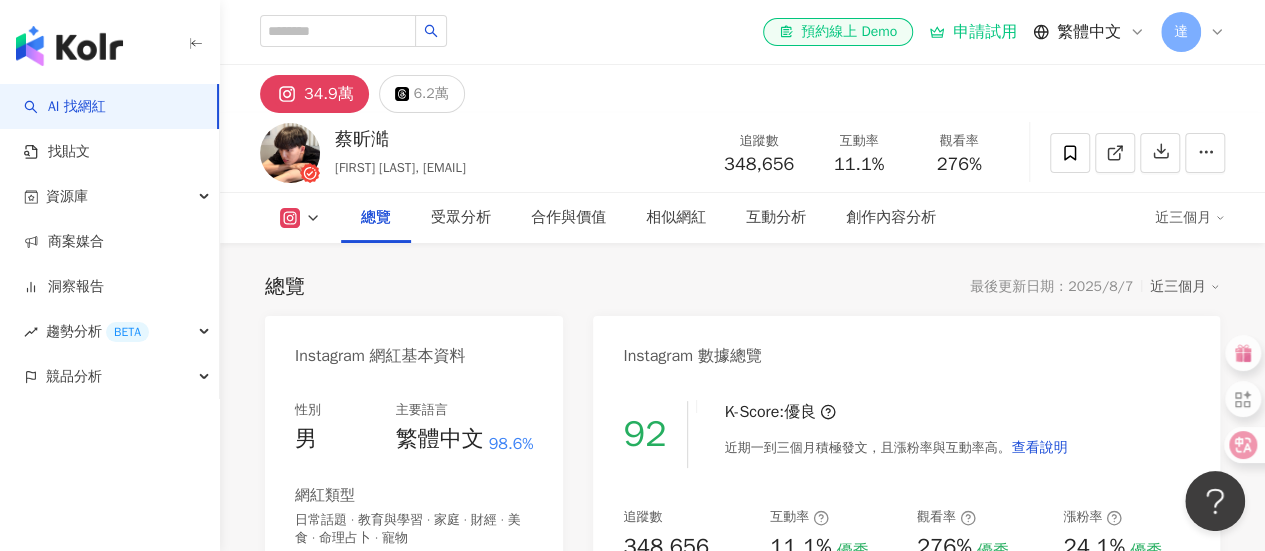 scroll, scrollTop: 300, scrollLeft: 0, axis: vertical 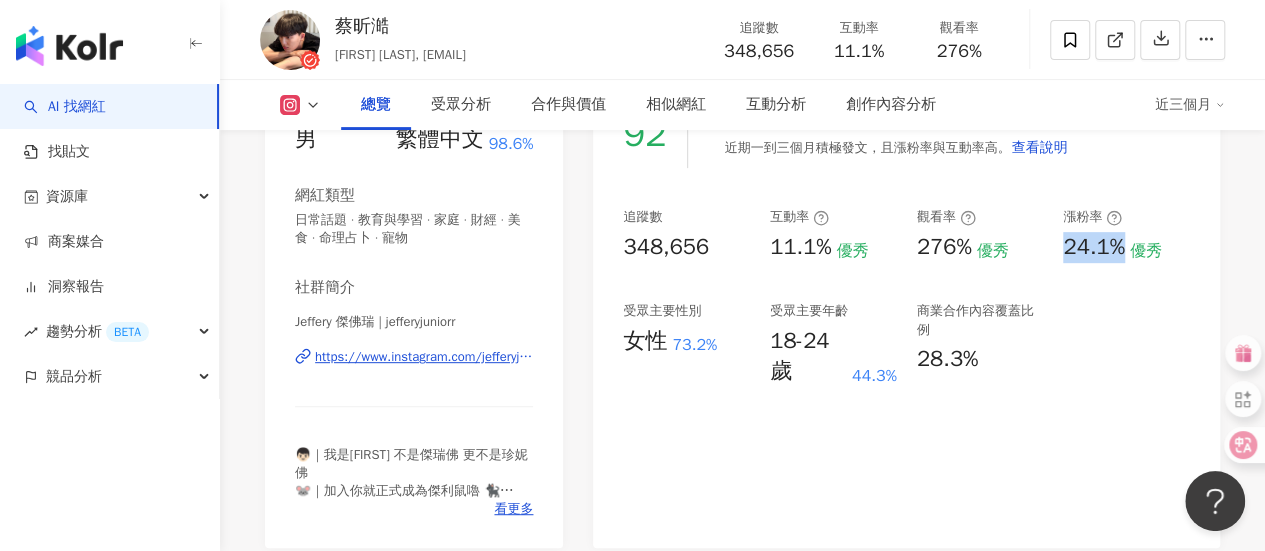 drag, startPoint x: 1088, startPoint y: 253, endPoint x: 1124, endPoint y: 252, distance: 36.013885 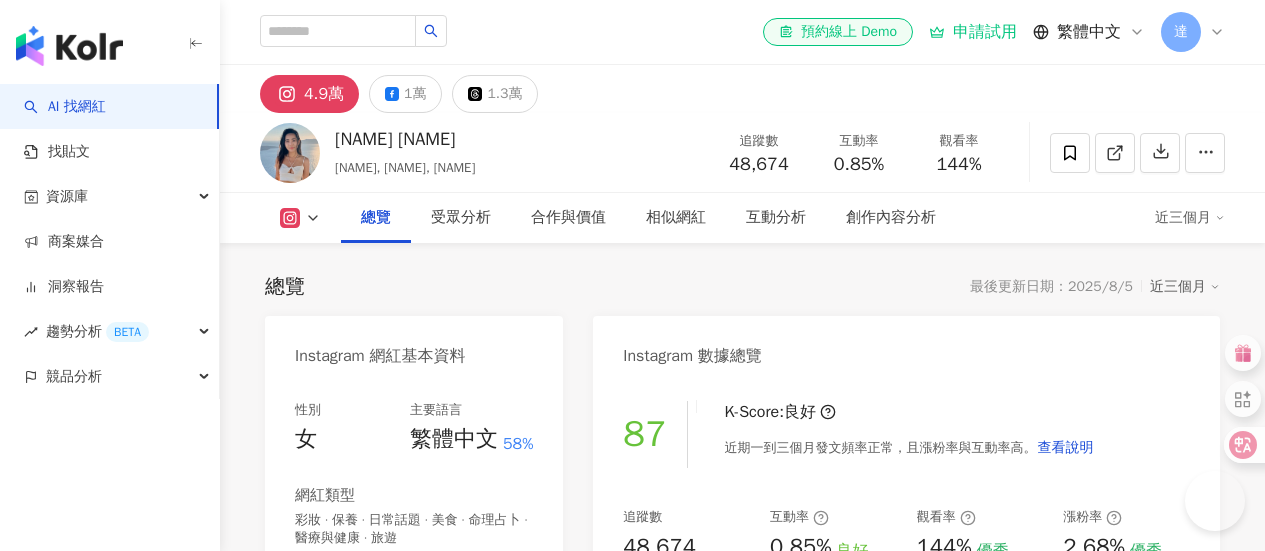 scroll, scrollTop: 1400, scrollLeft: 0, axis: vertical 